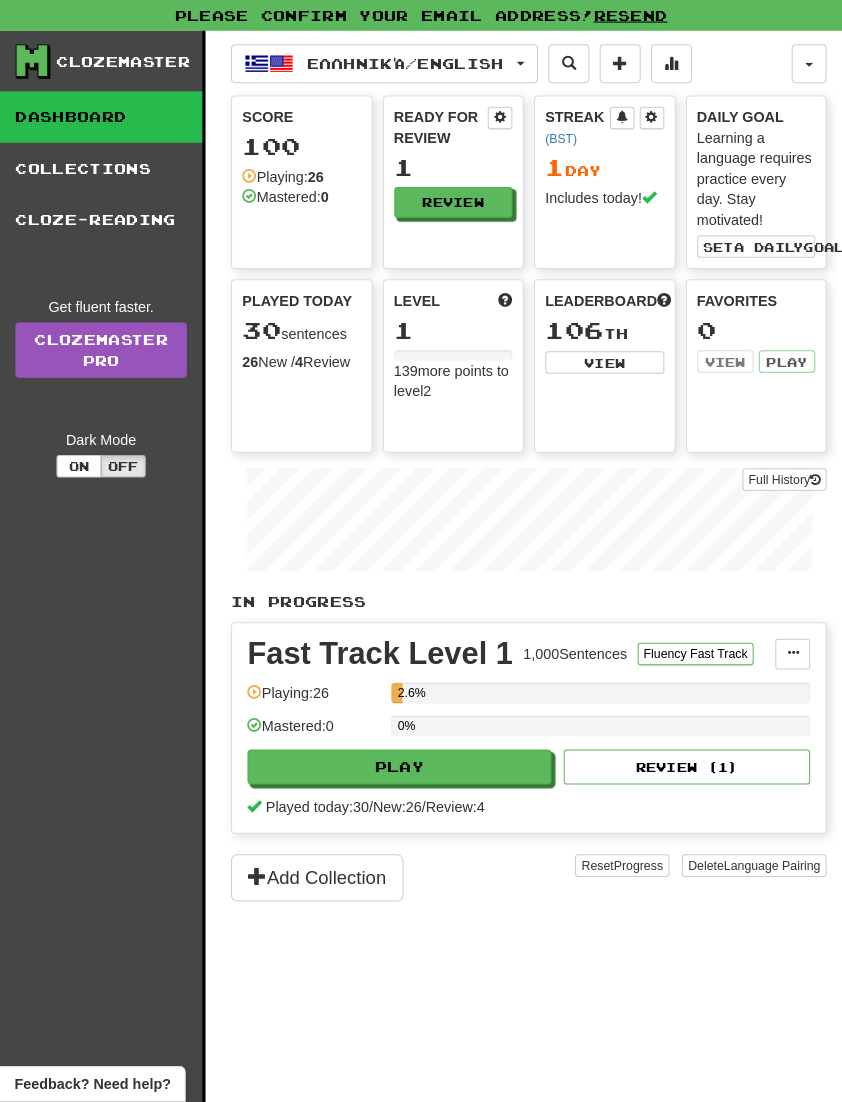 scroll, scrollTop: 27, scrollLeft: 17, axis: both 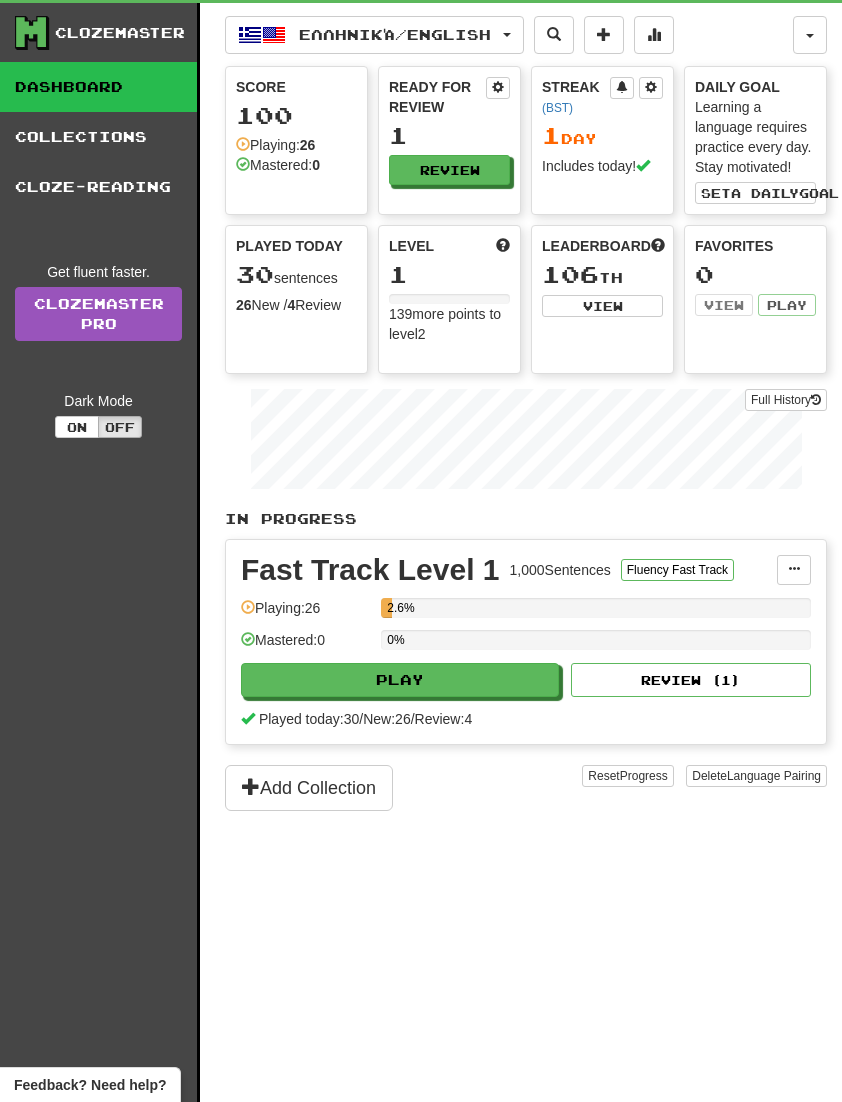 click on "Play" at bounding box center [400, 680] 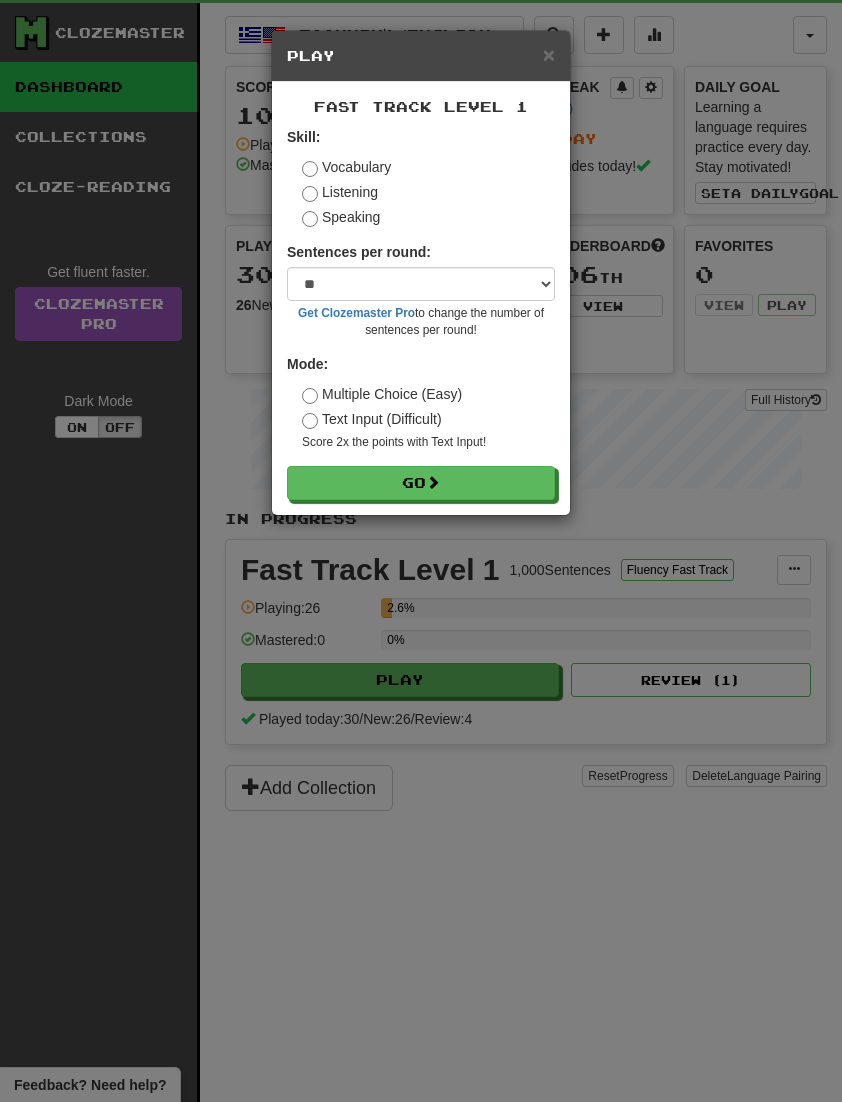 click on "Go" at bounding box center [421, 483] 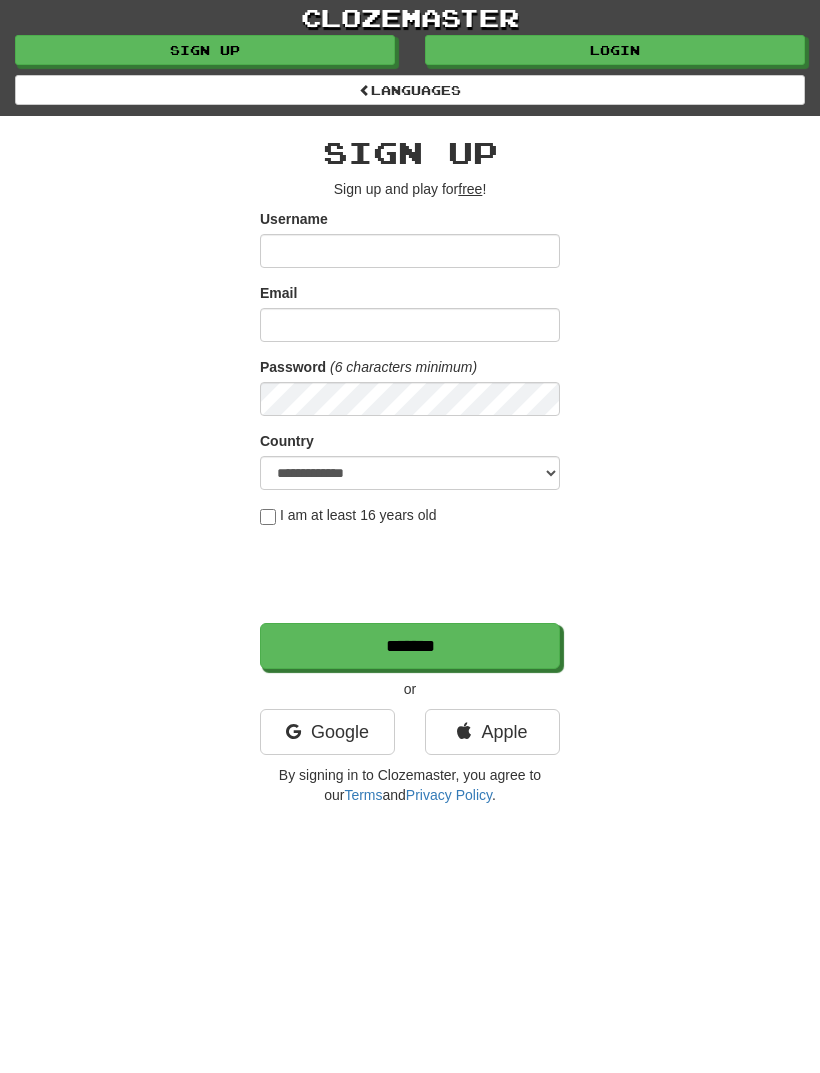 scroll, scrollTop: 0, scrollLeft: 0, axis: both 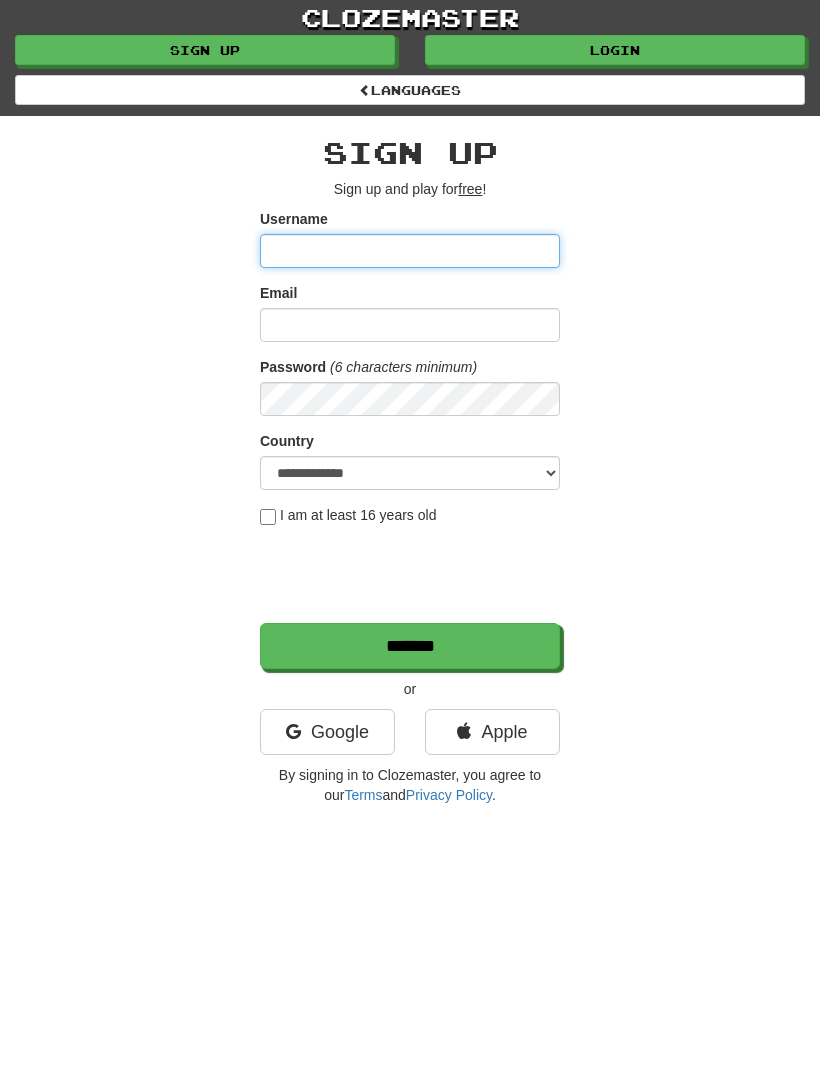 click on "Username" at bounding box center (410, 251) 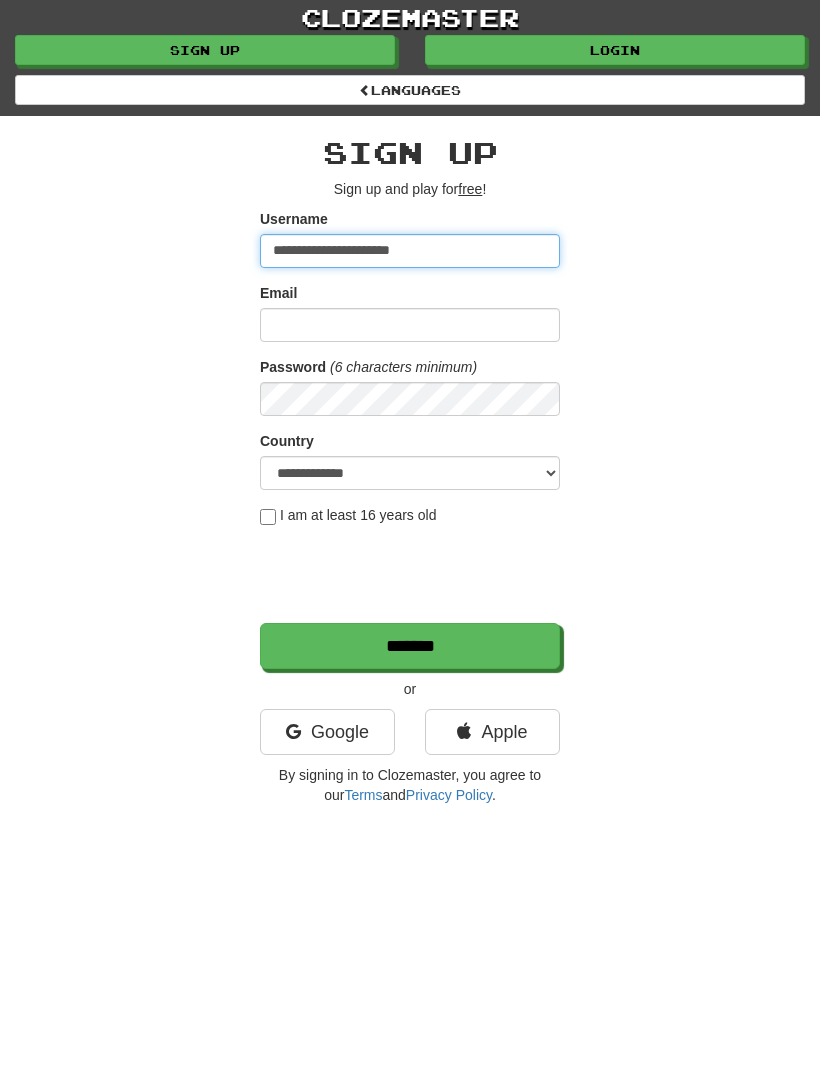 click on "**********" at bounding box center [410, 251] 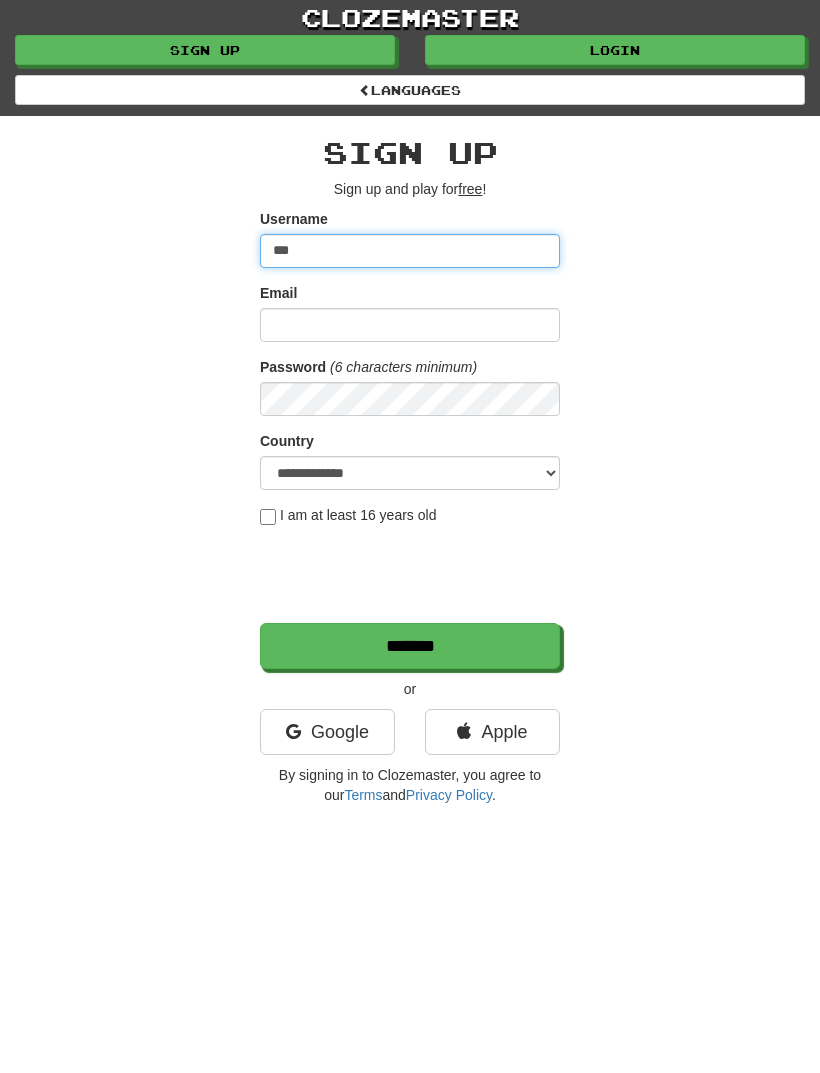 type on "**" 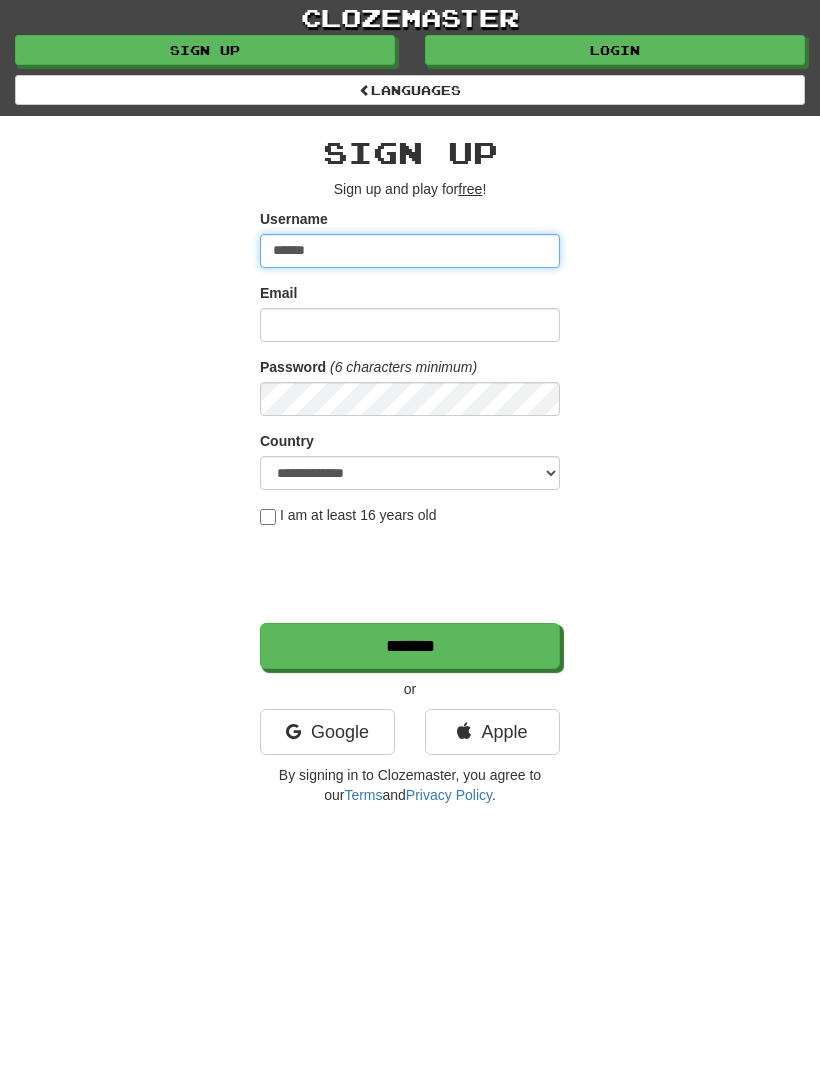 type on "******" 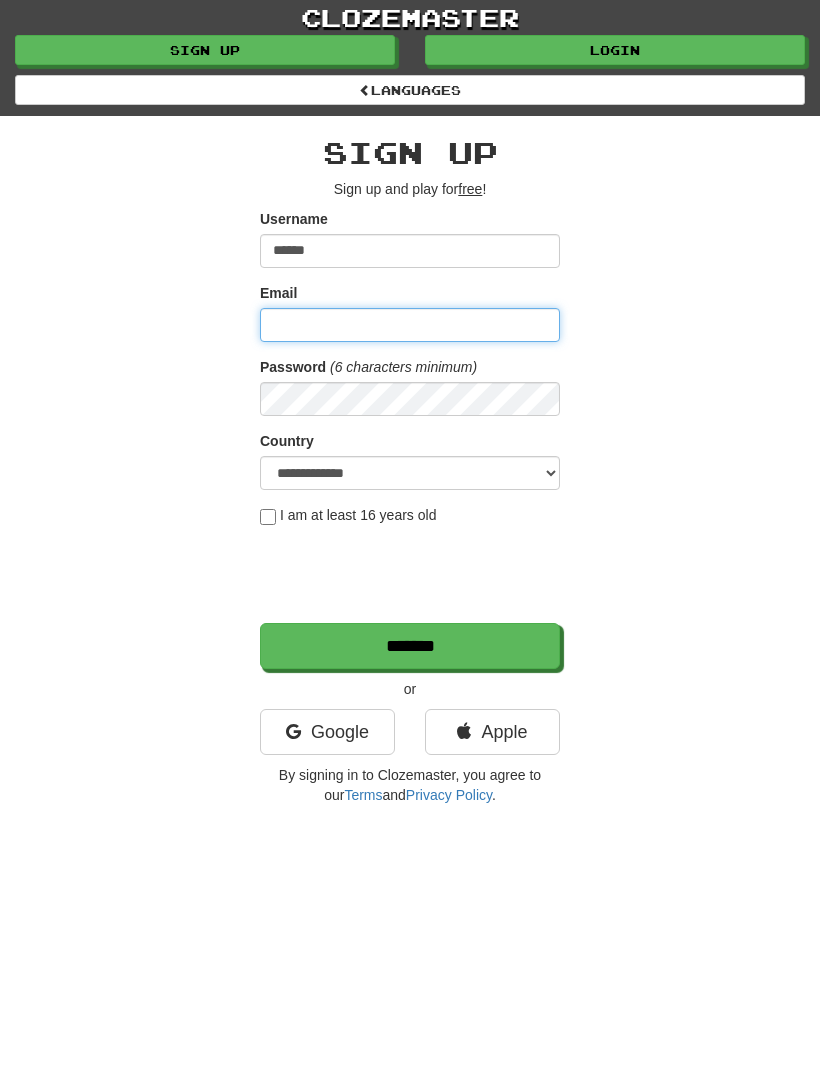 click on "Email" at bounding box center (410, 325) 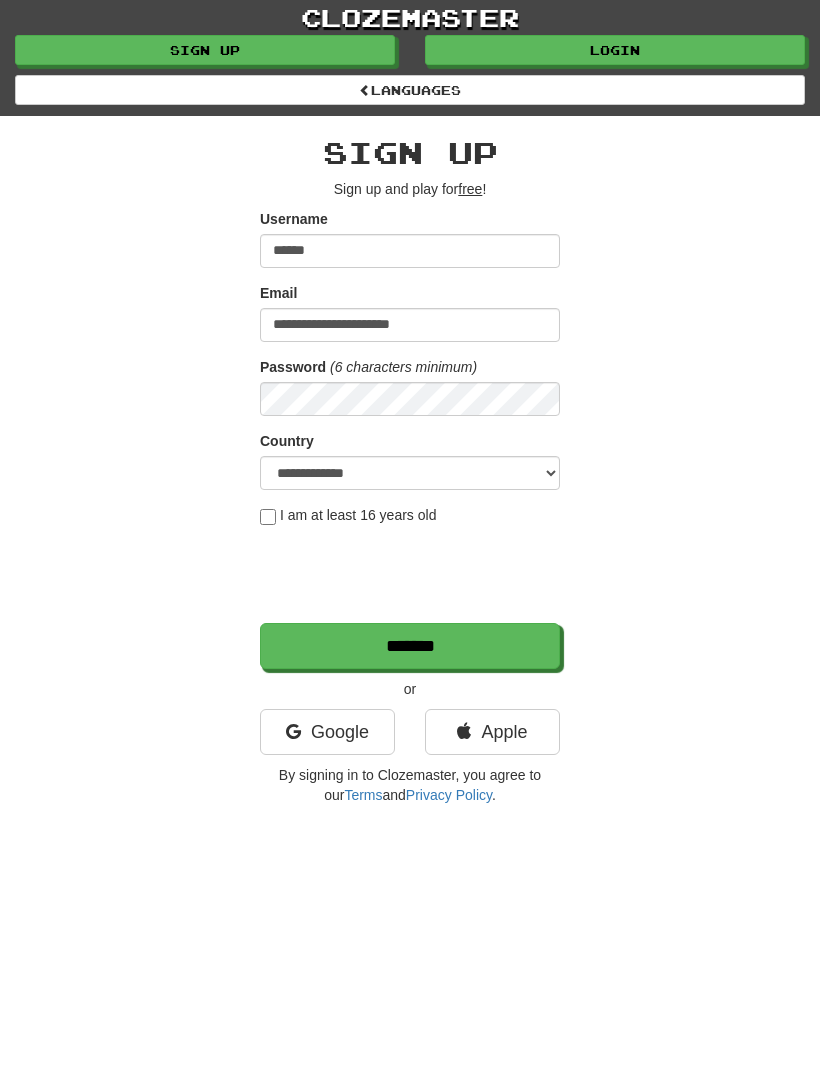 click on "*******" at bounding box center [410, 646] 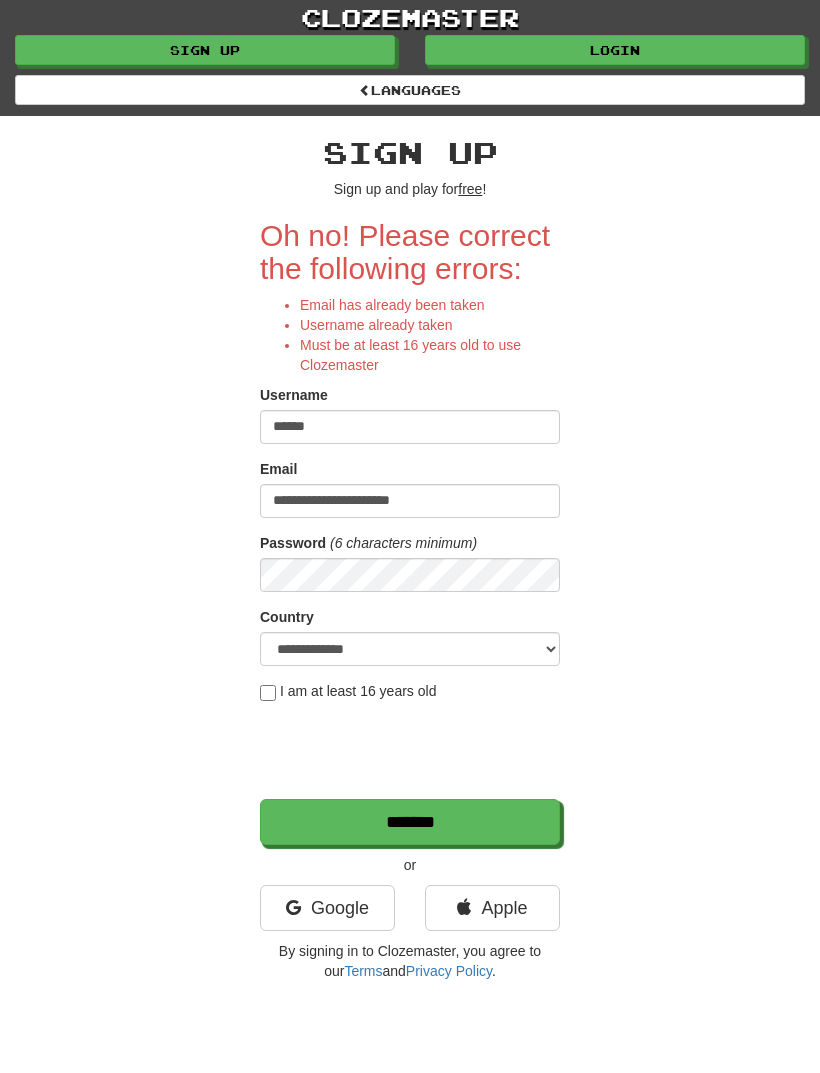 scroll, scrollTop: 0, scrollLeft: 0, axis: both 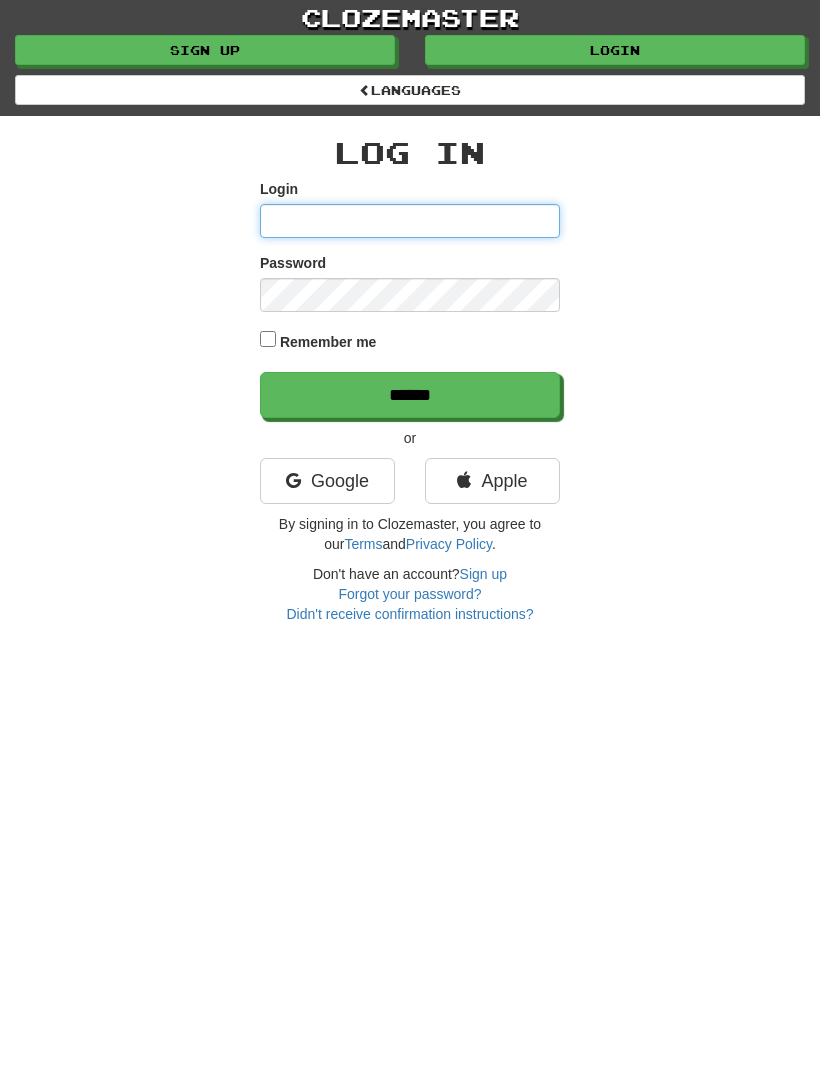 type on "******" 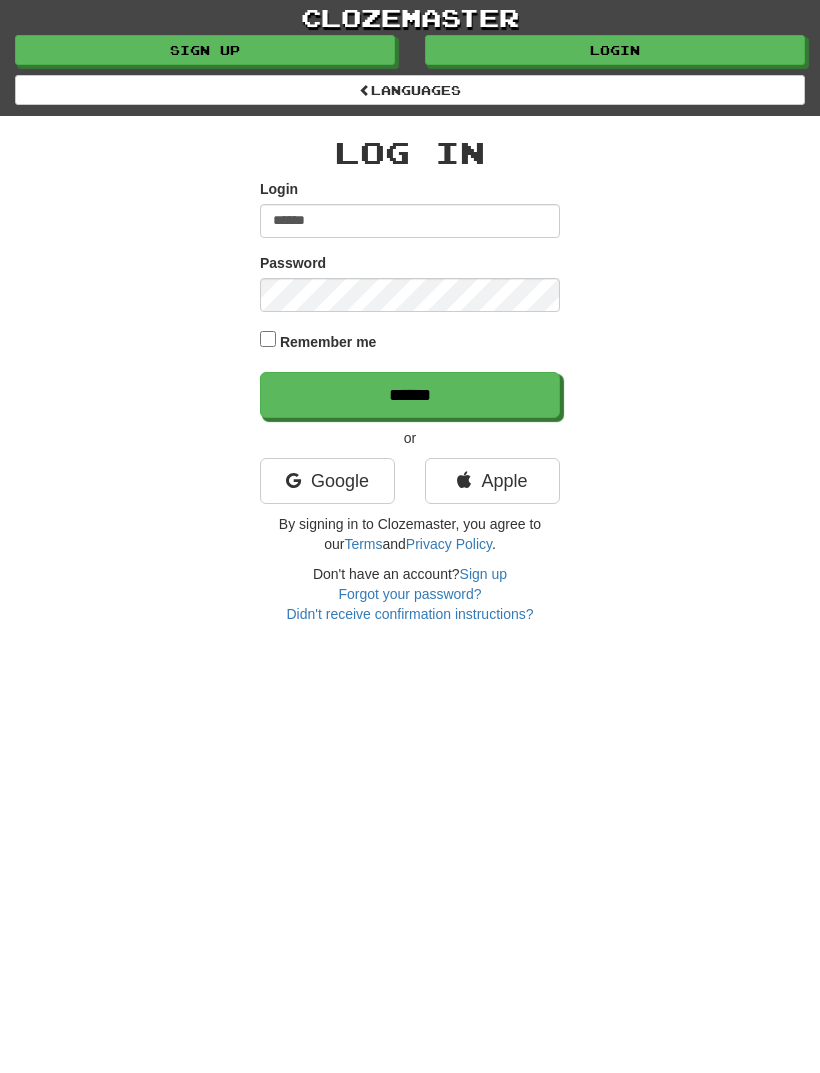 click on "******" at bounding box center (410, 395) 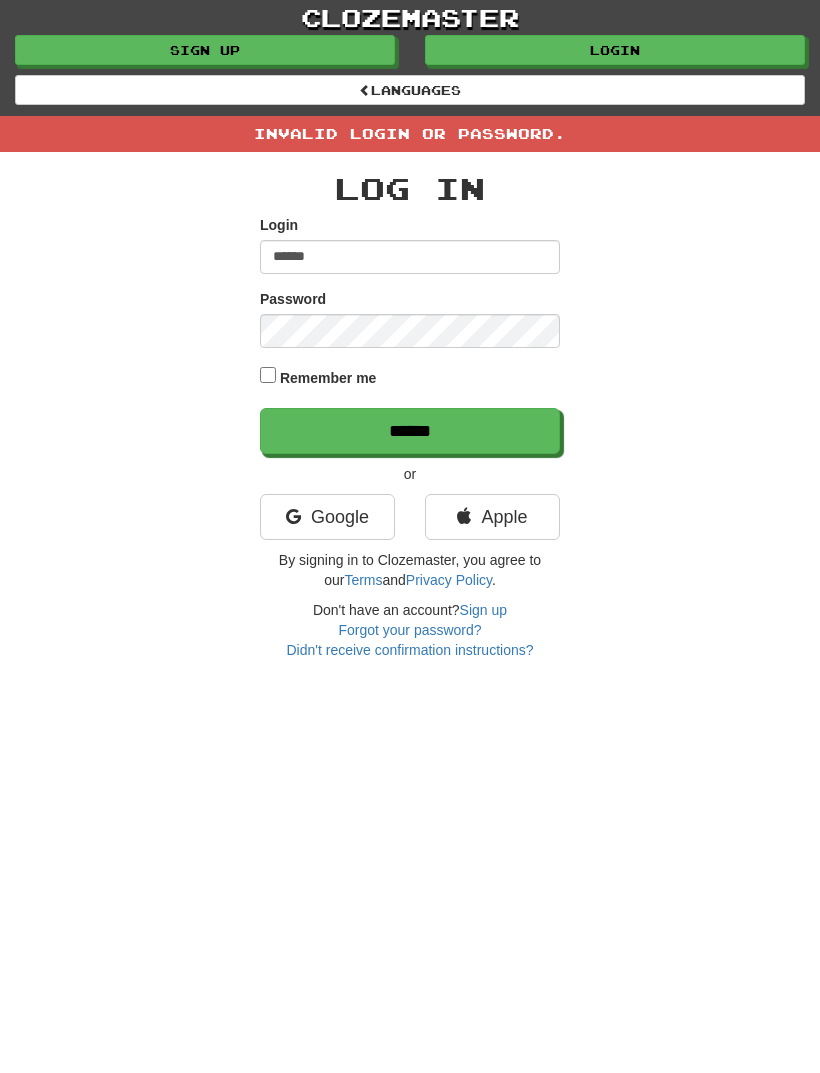 scroll, scrollTop: 0, scrollLeft: 0, axis: both 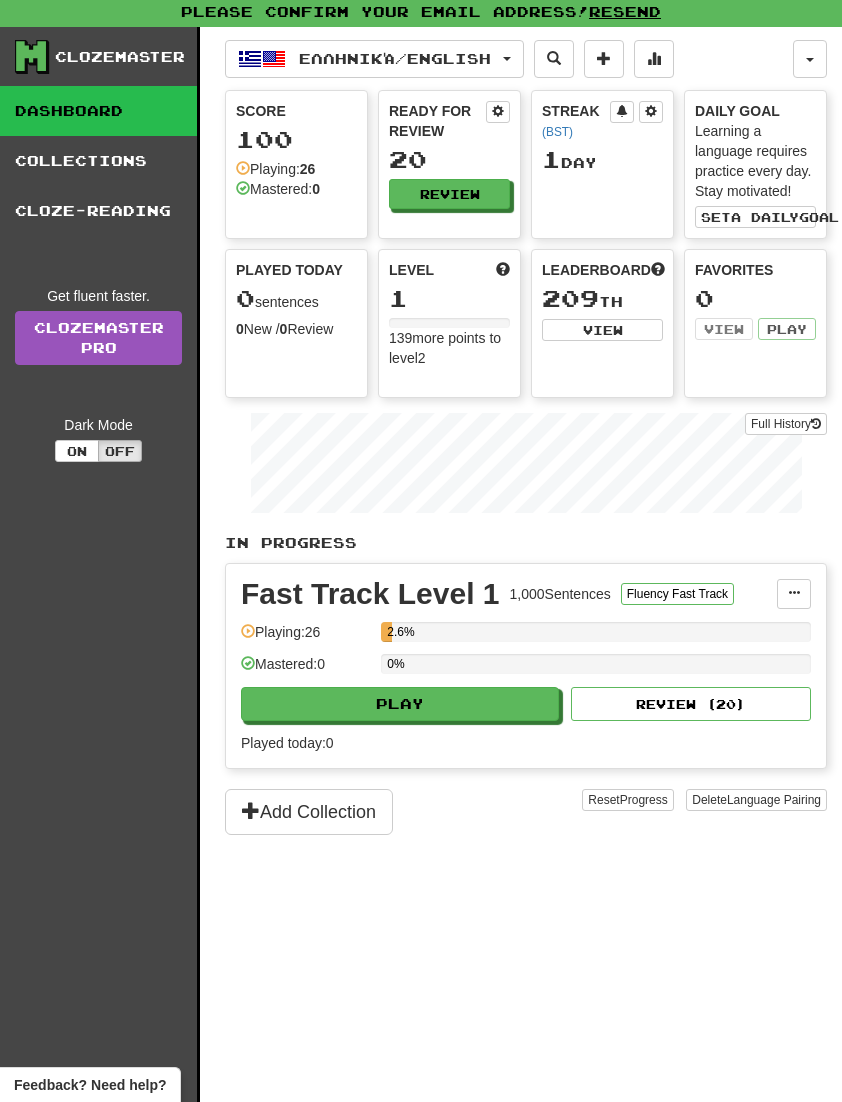 click on "Play" at bounding box center [400, 704] 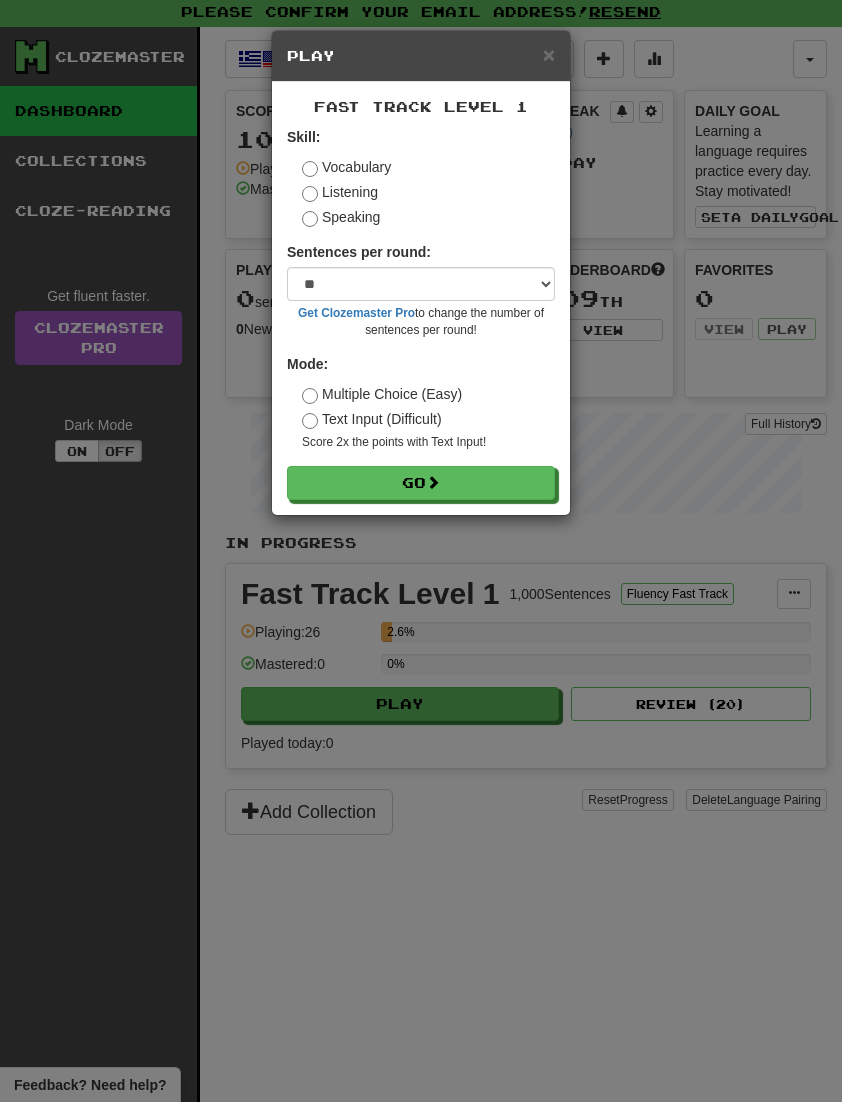click on "Go" at bounding box center [421, 483] 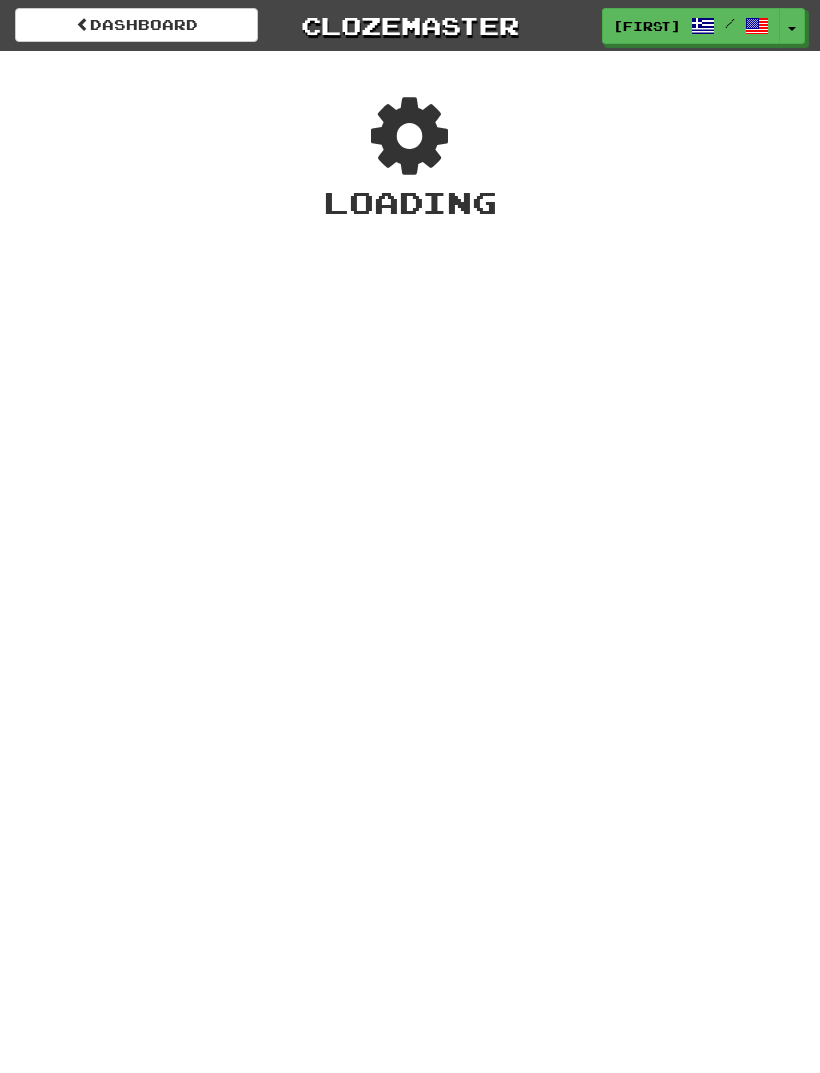 scroll, scrollTop: 0, scrollLeft: 0, axis: both 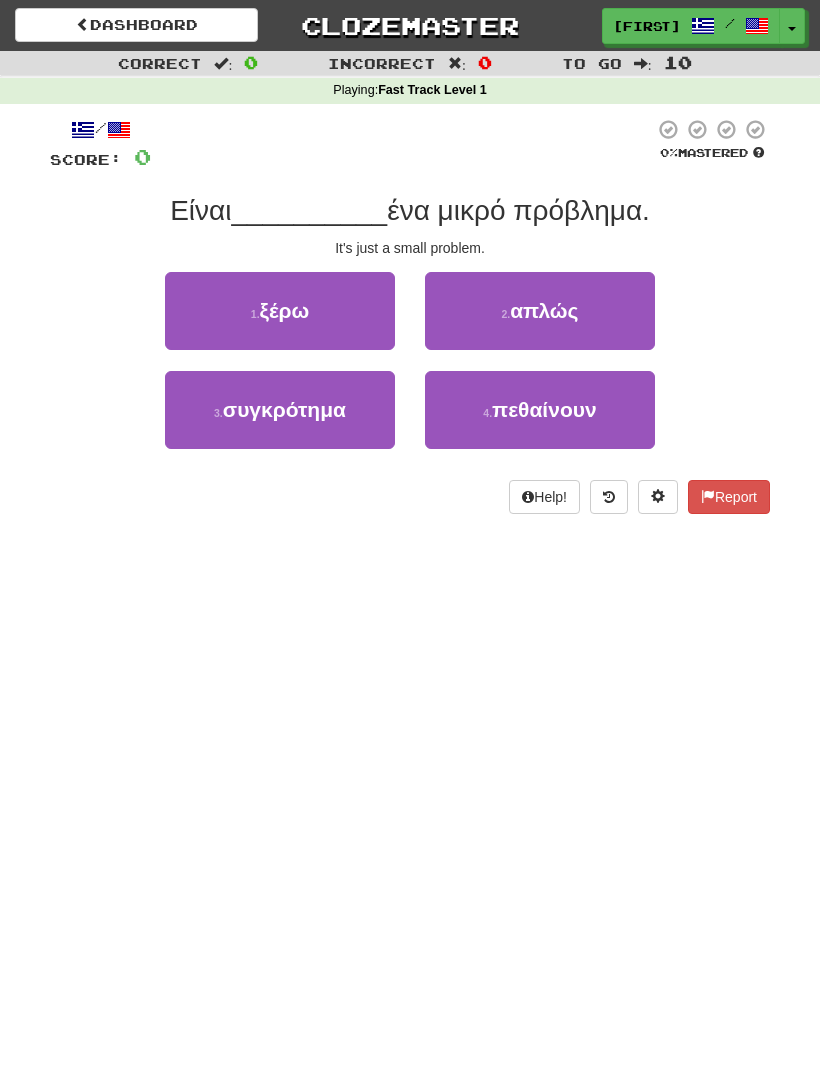 click on "2 .  απλώς" at bounding box center (540, 311) 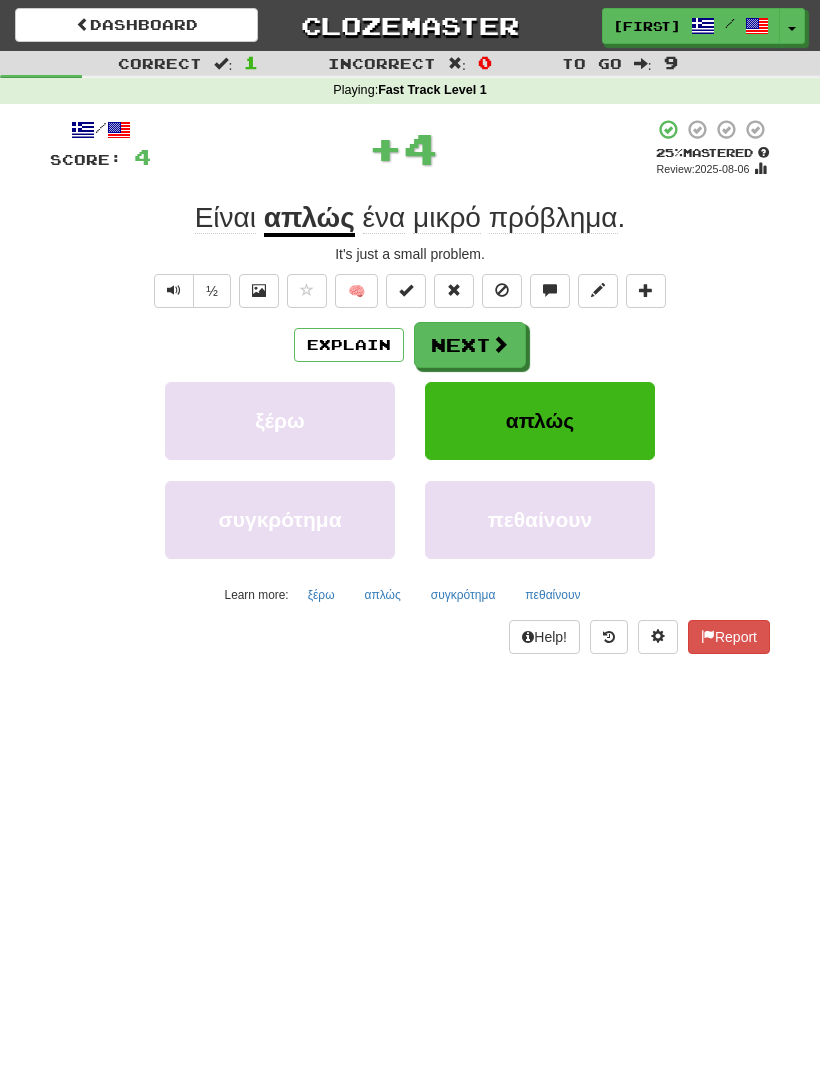 click on "Next" at bounding box center [470, 345] 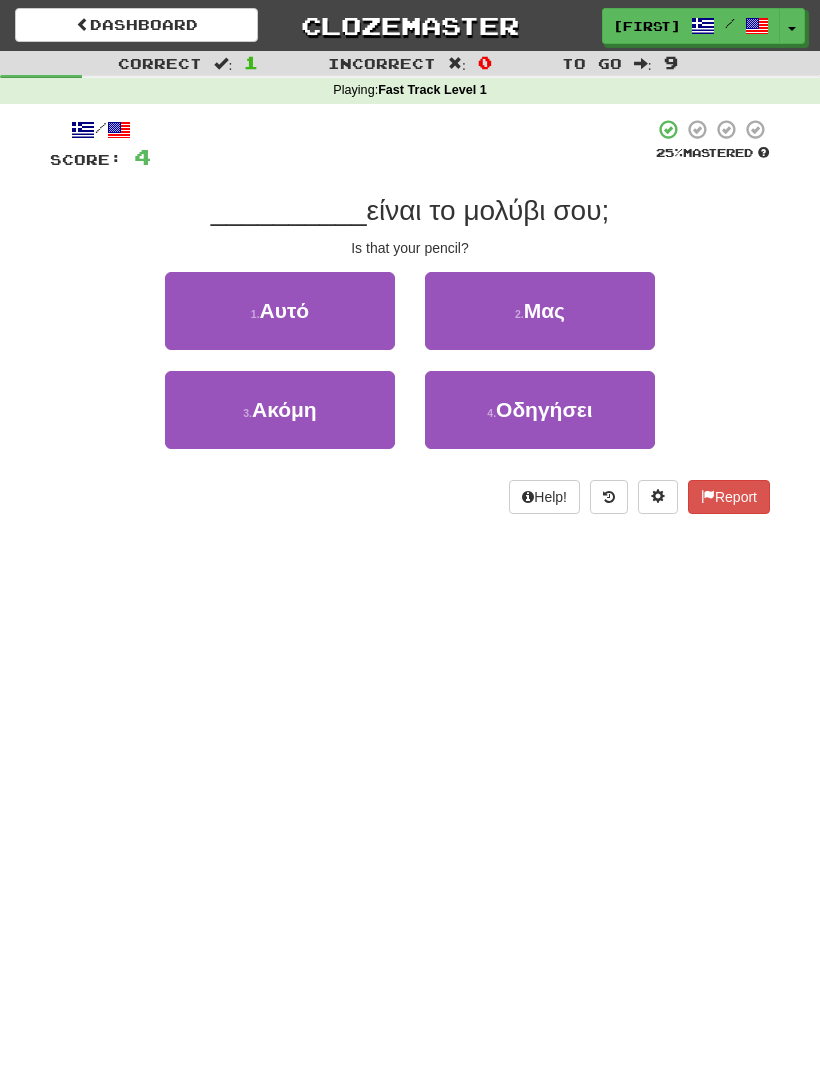 click on "1 .  Αυτό" at bounding box center [280, 311] 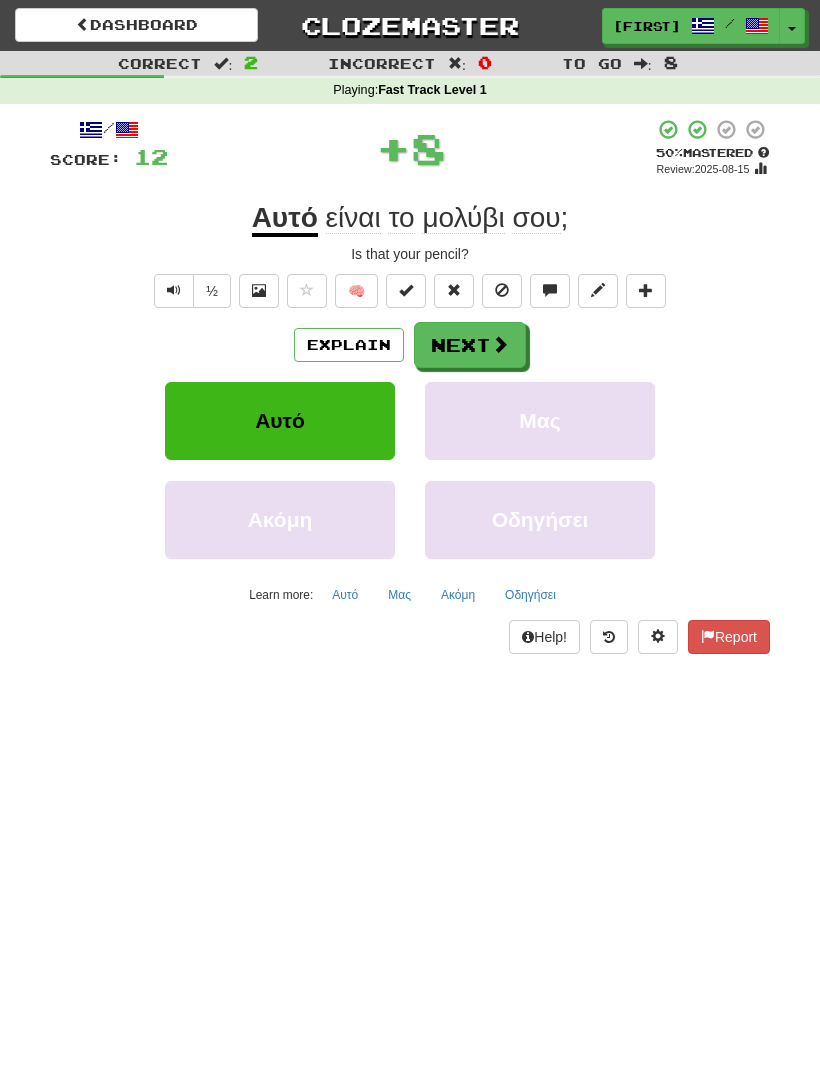 click at bounding box center [500, 344] 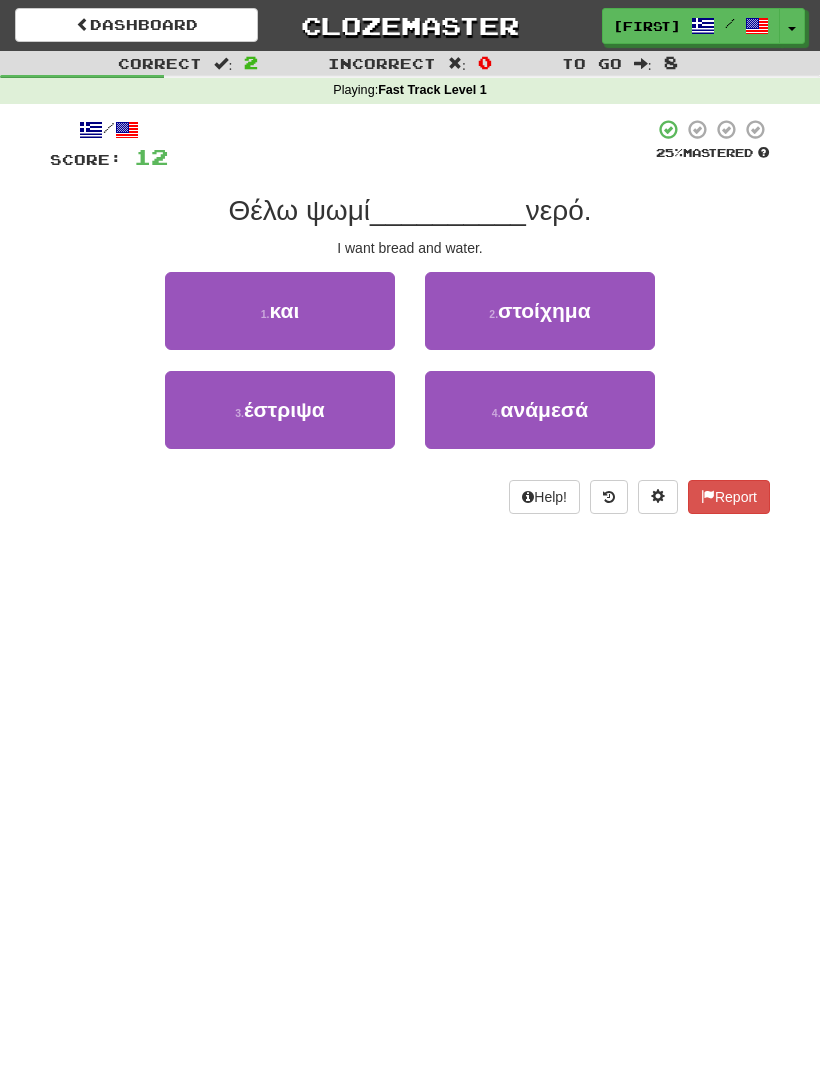click on "1 .  και" at bounding box center (280, 311) 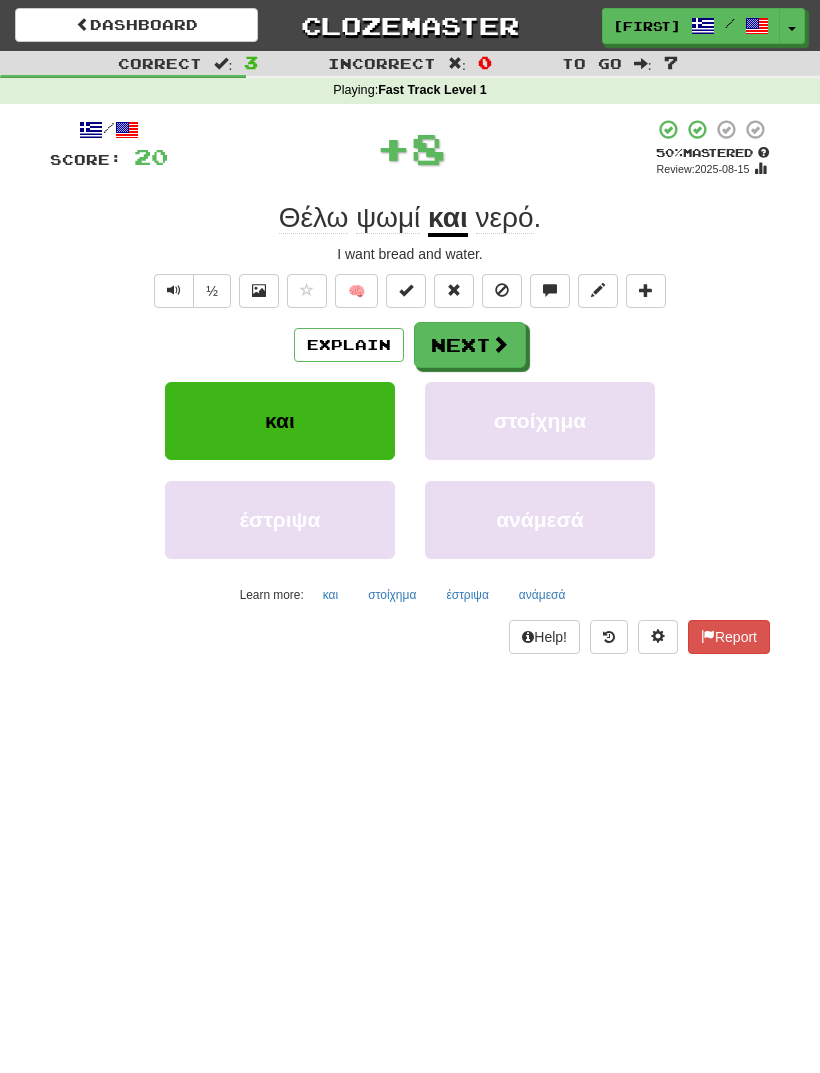 click at bounding box center [500, 344] 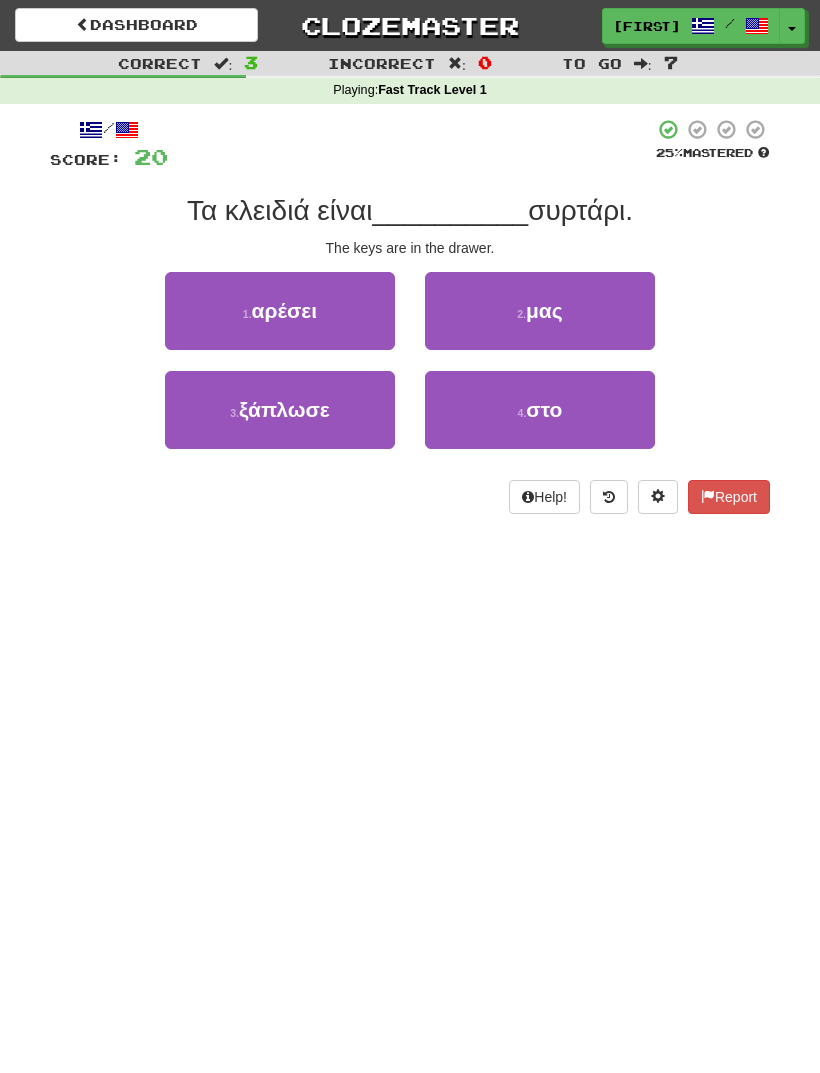 click on "στο" at bounding box center (544, 409) 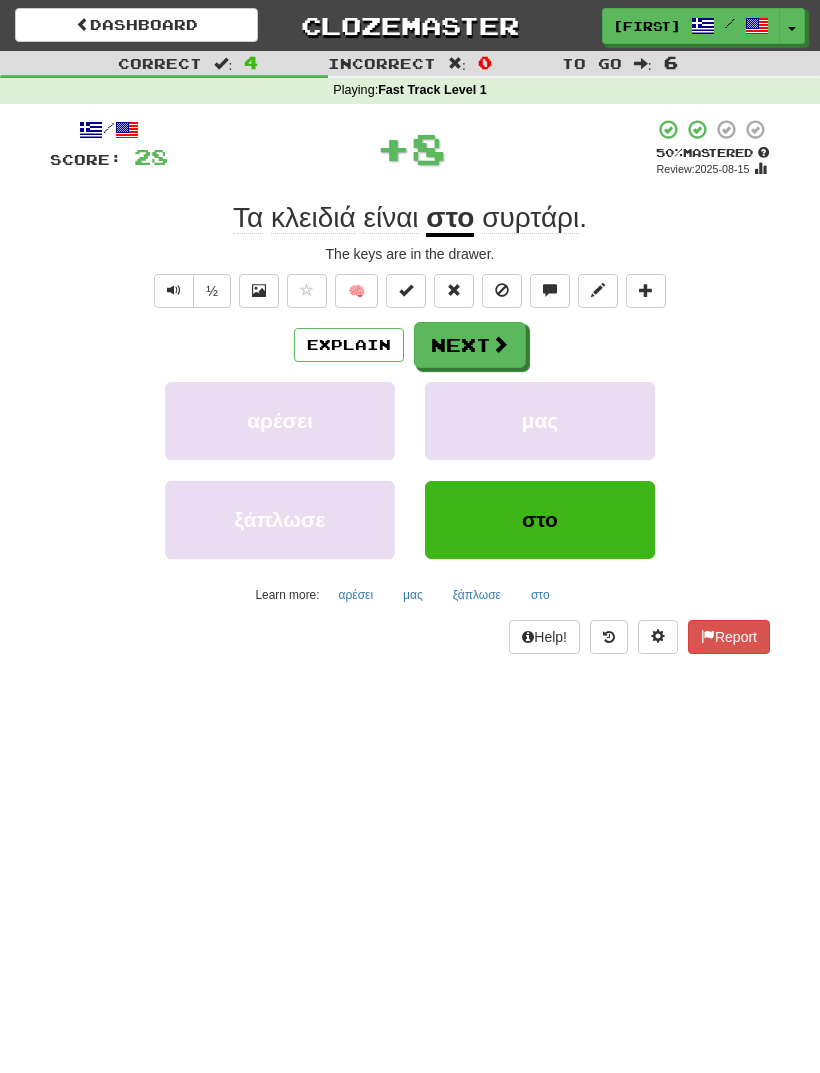 click at bounding box center (500, 344) 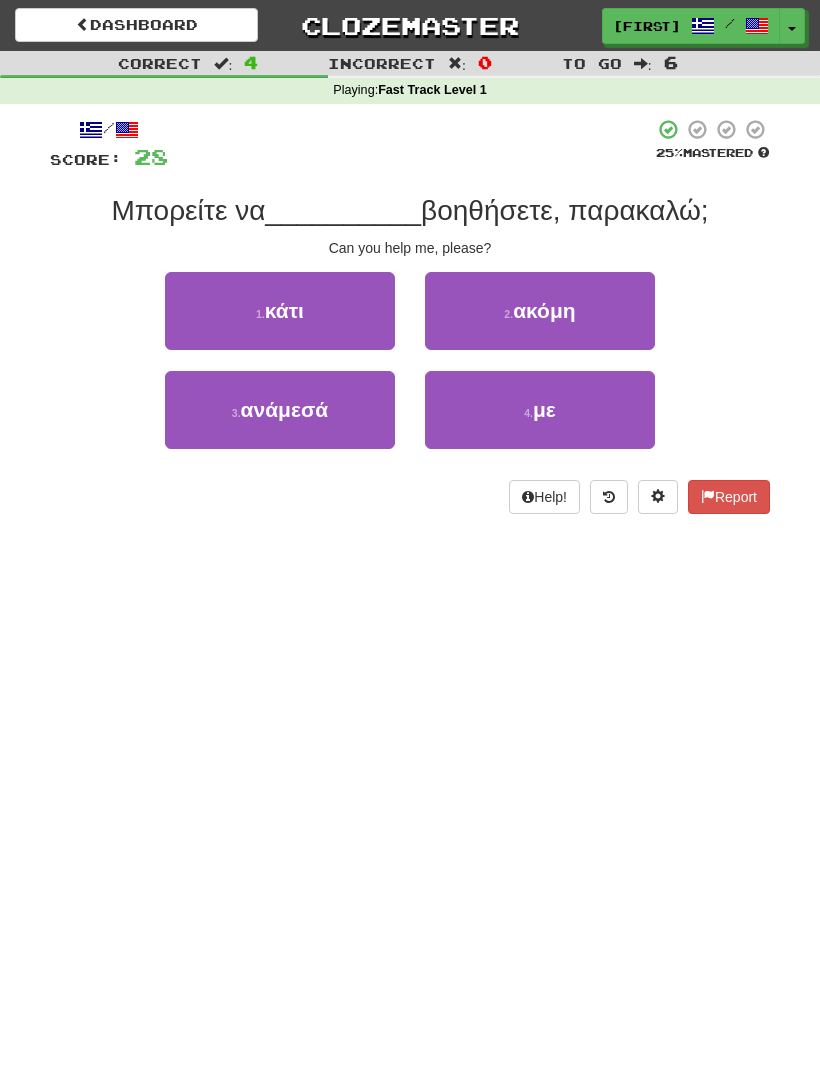 click on "4 .  με" at bounding box center [540, 410] 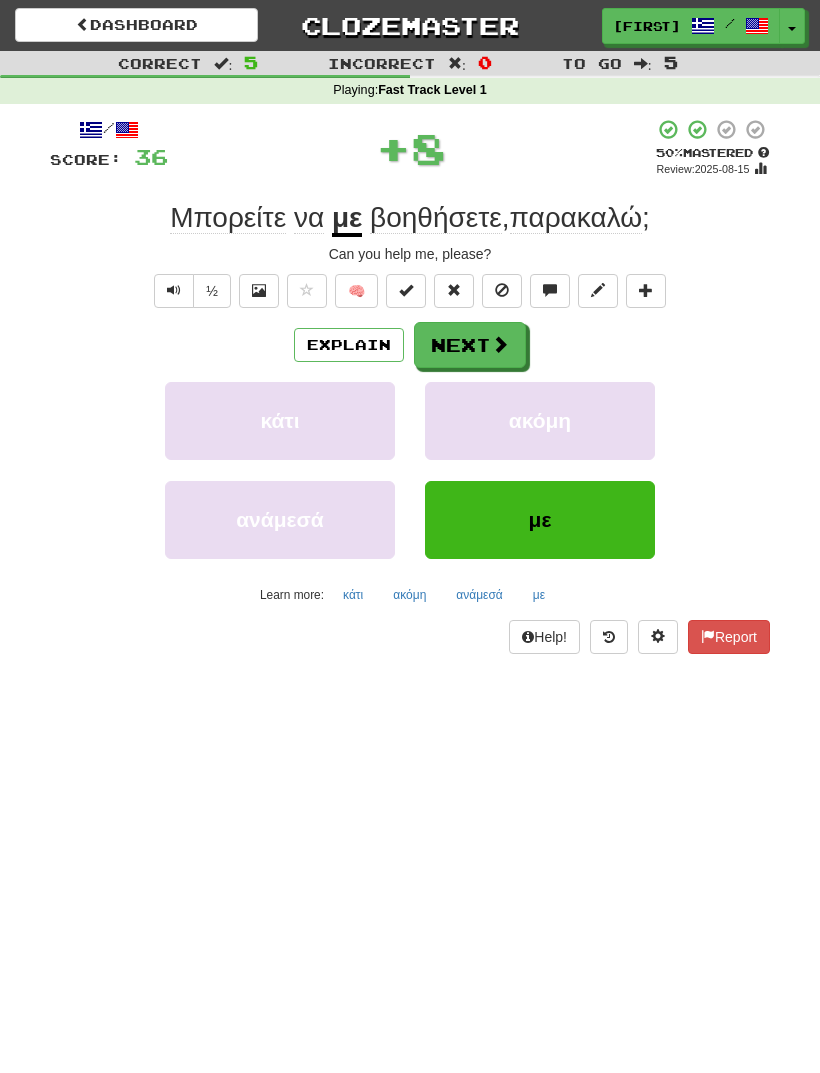 click at bounding box center (500, 344) 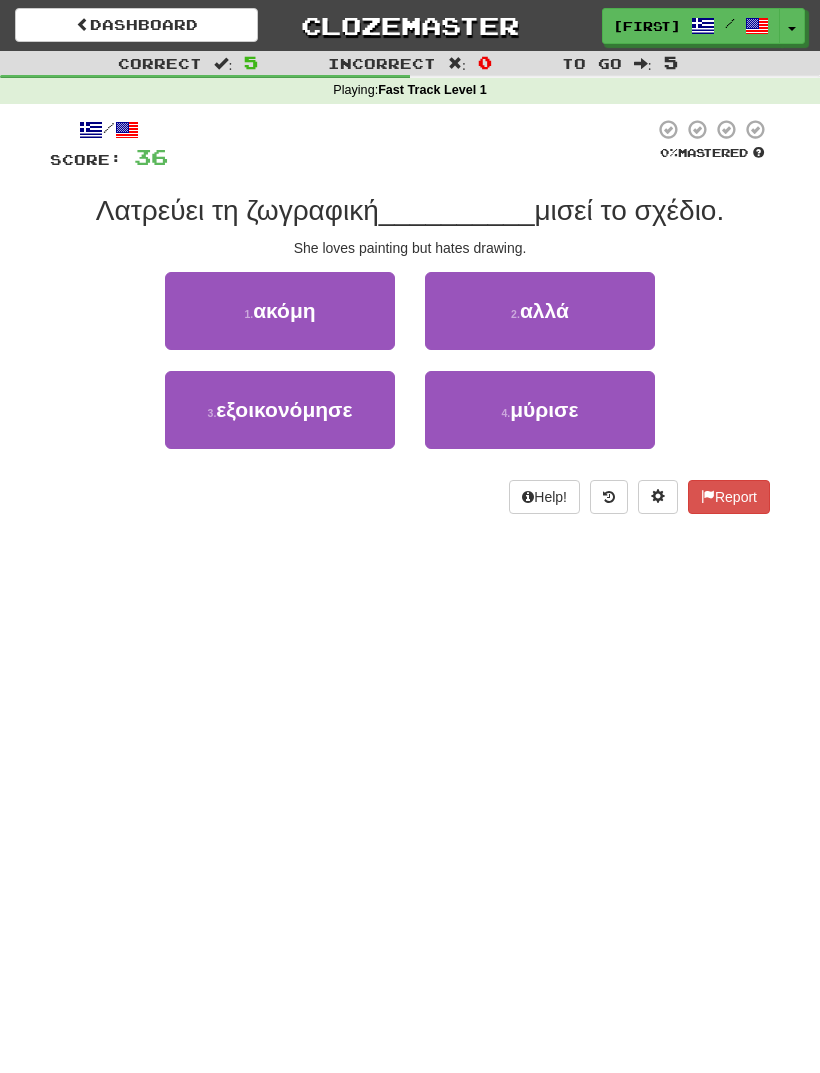 click on "2 .  αλλά" at bounding box center [540, 311] 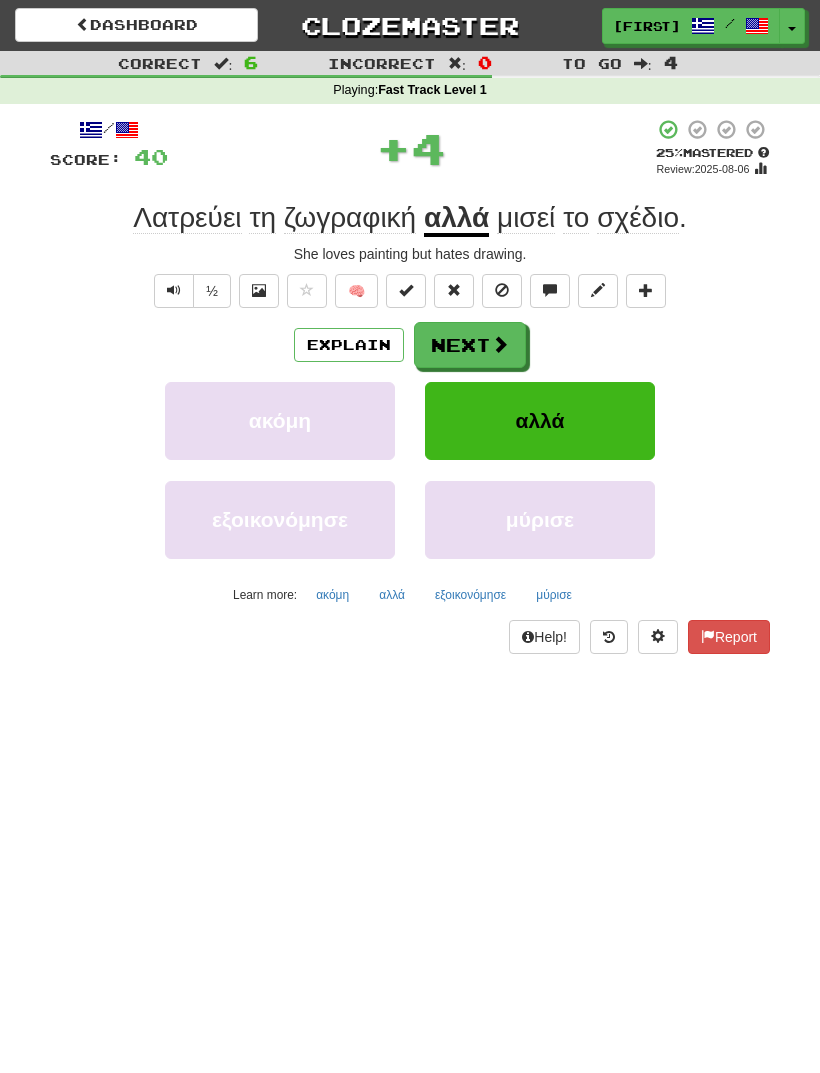 click on "Next" at bounding box center [470, 345] 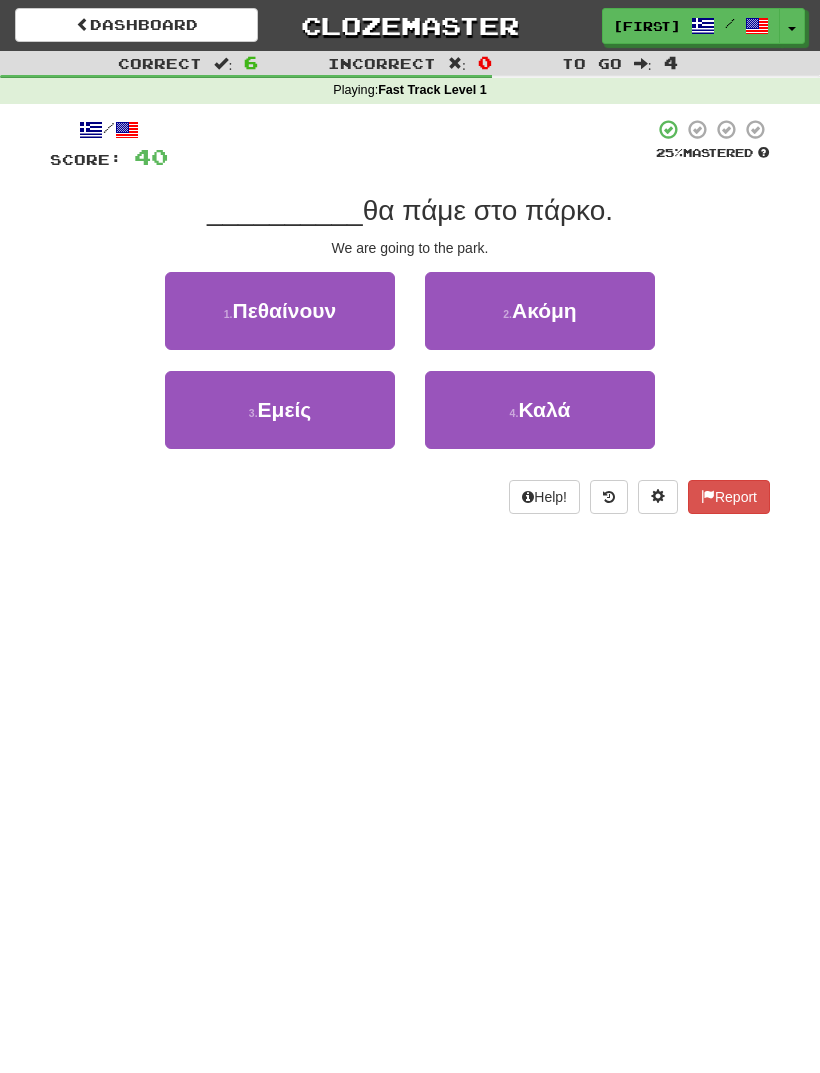 click on "3 .  Εμείς" at bounding box center (280, 410) 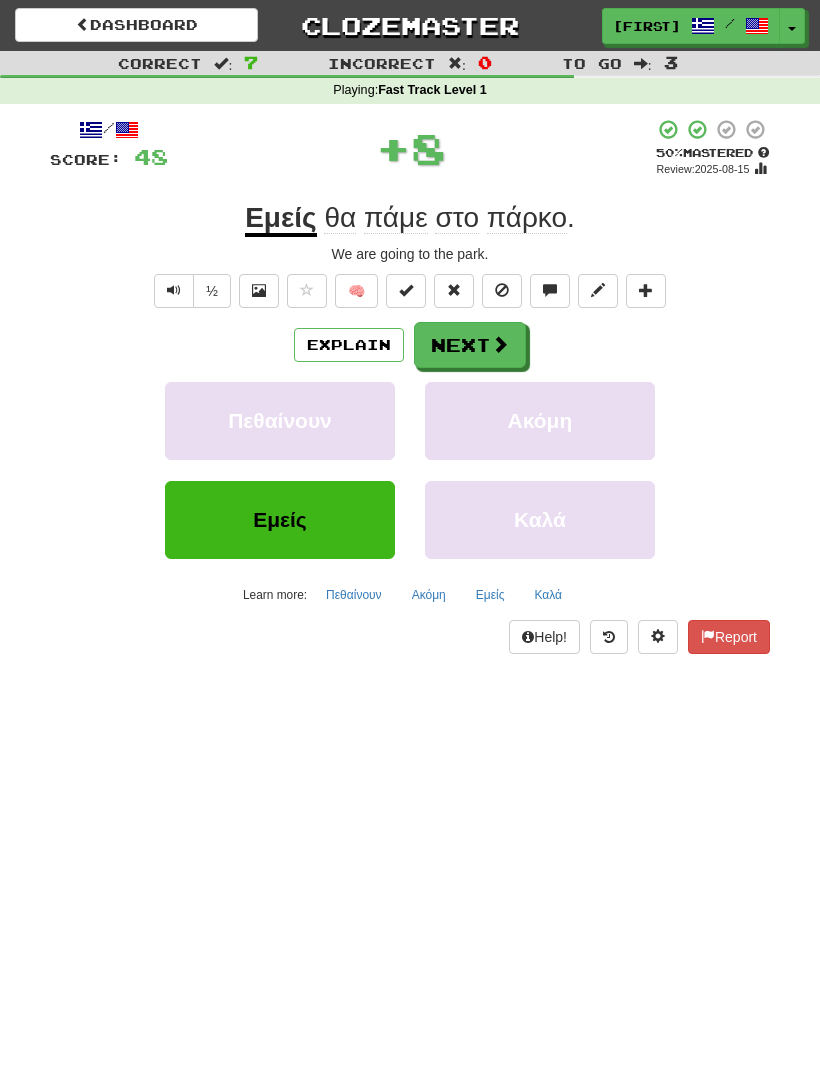 click on "Next" at bounding box center [470, 345] 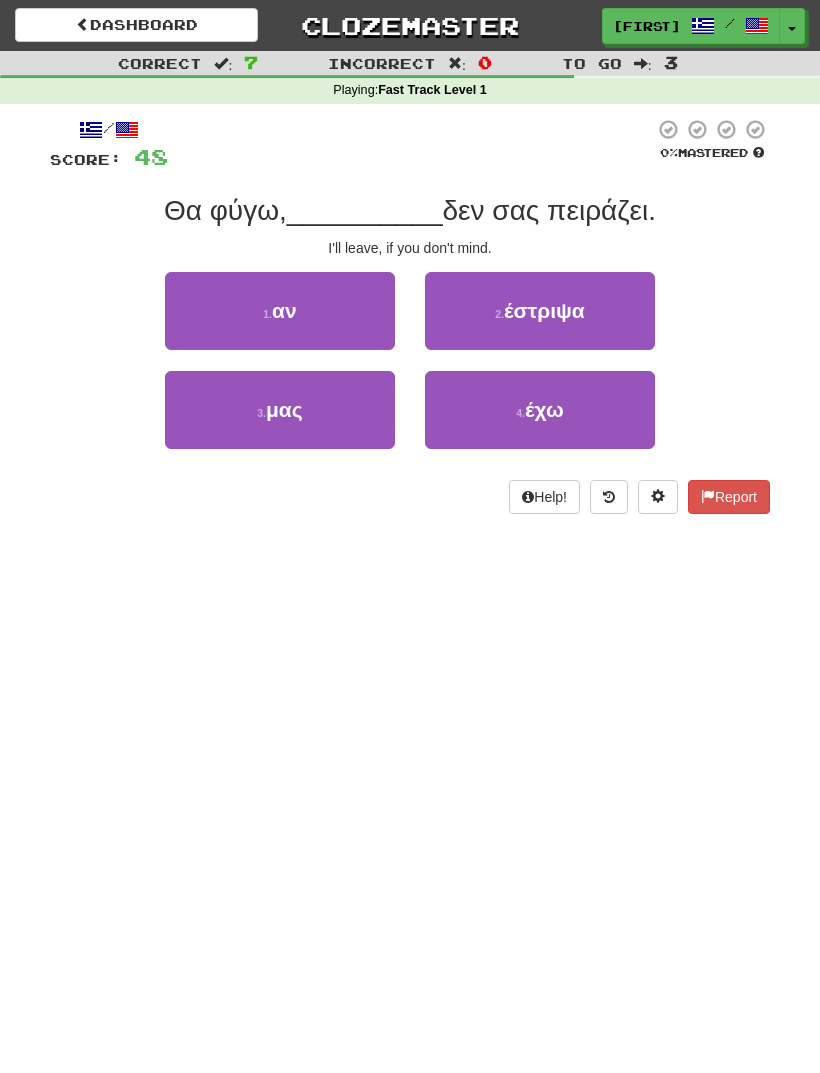 click on "έχω" at bounding box center (544, 409) 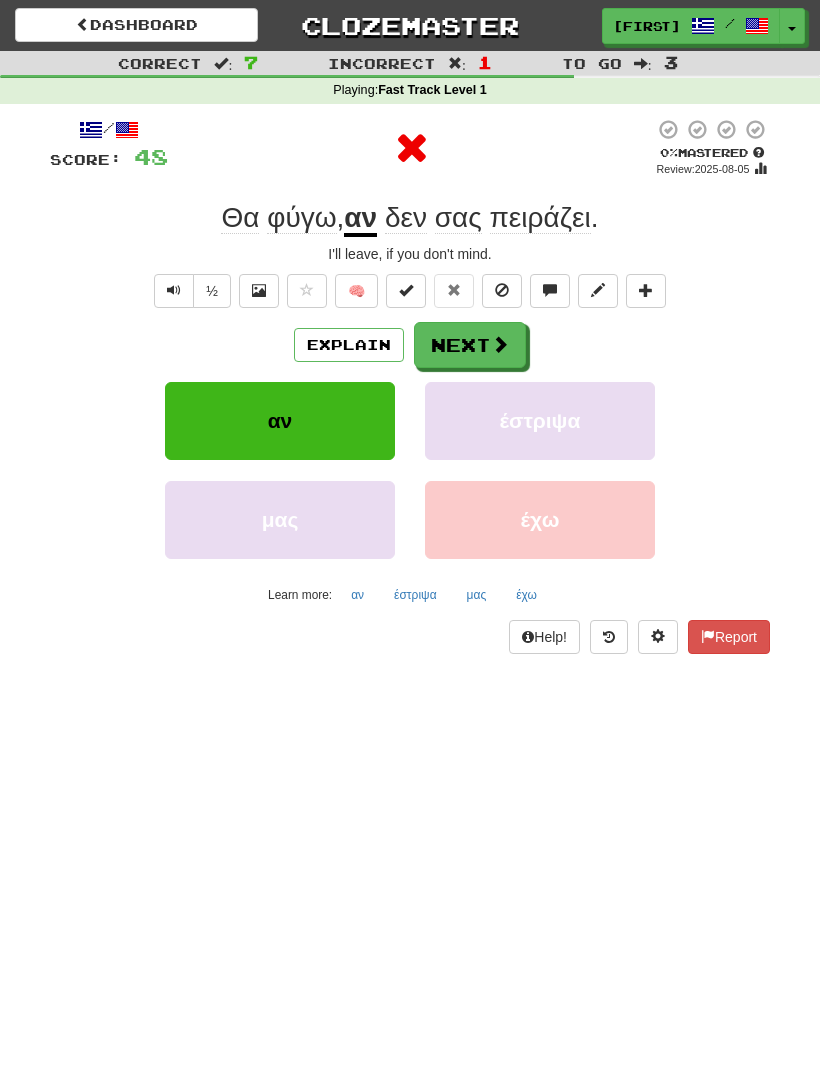 click on "Next" at bounding box center (470, 345) 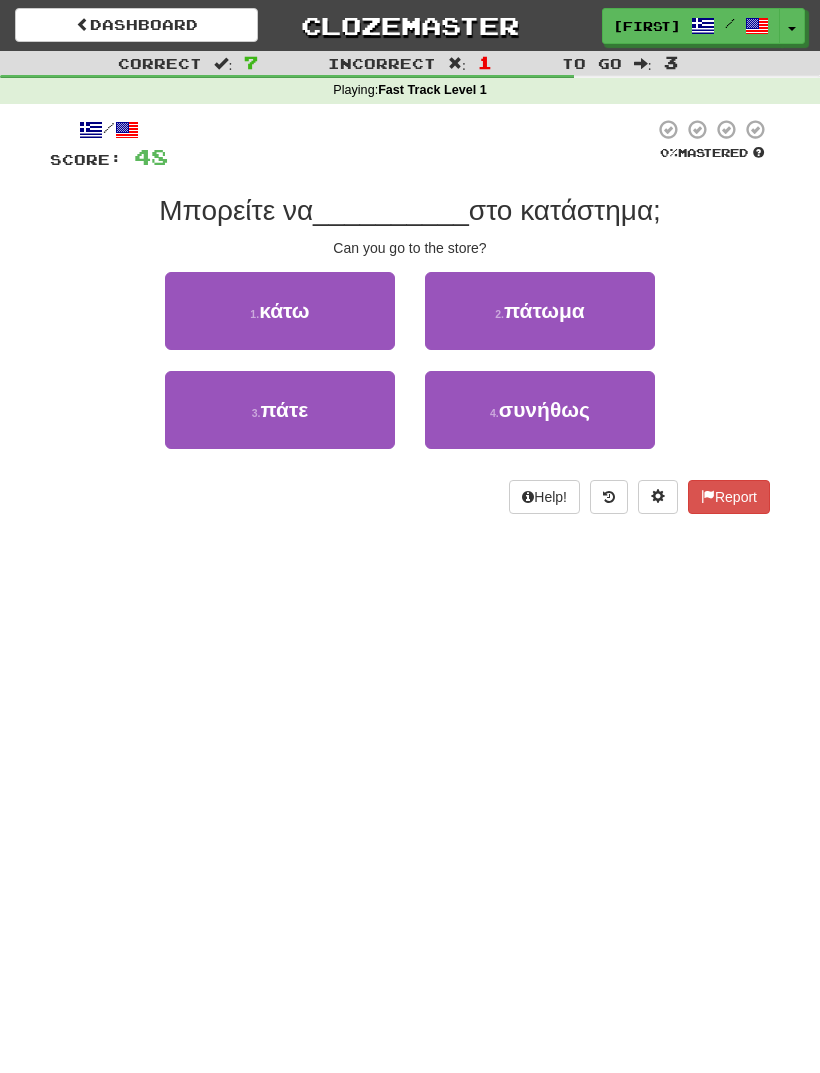 click on "1 .  κάτω" at bounding box center (280, 311) 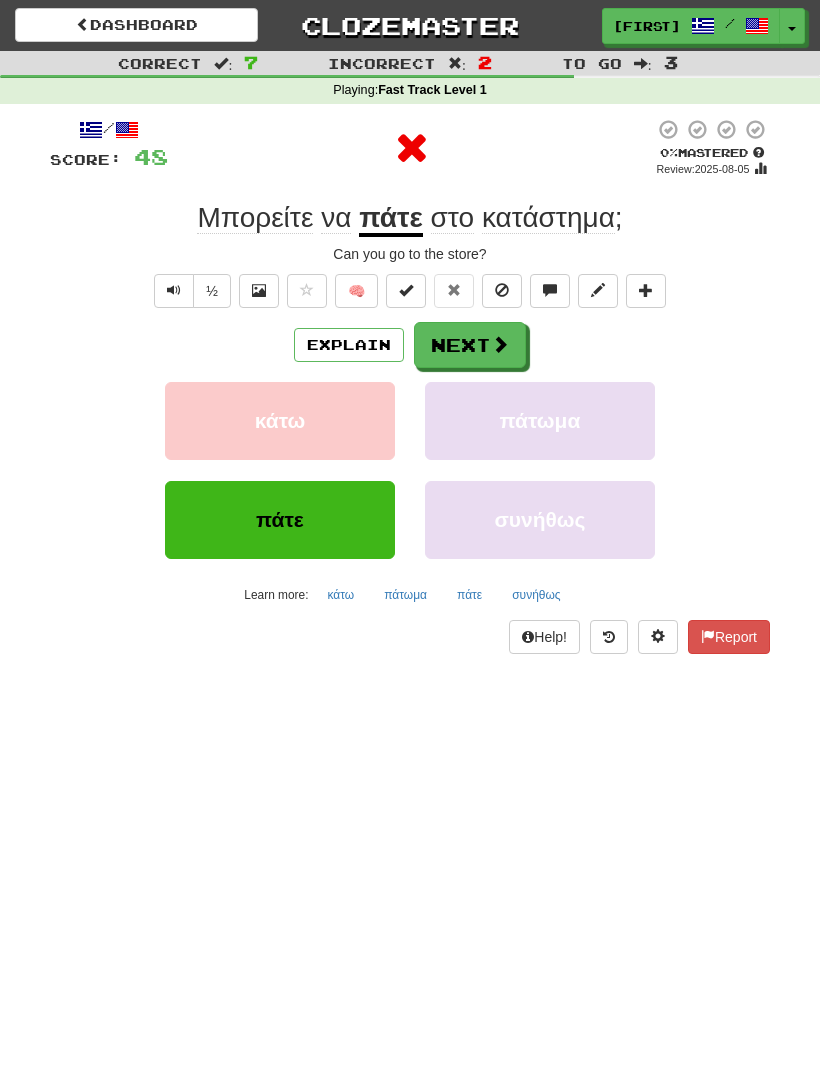 click at bounding box center [500, 344] 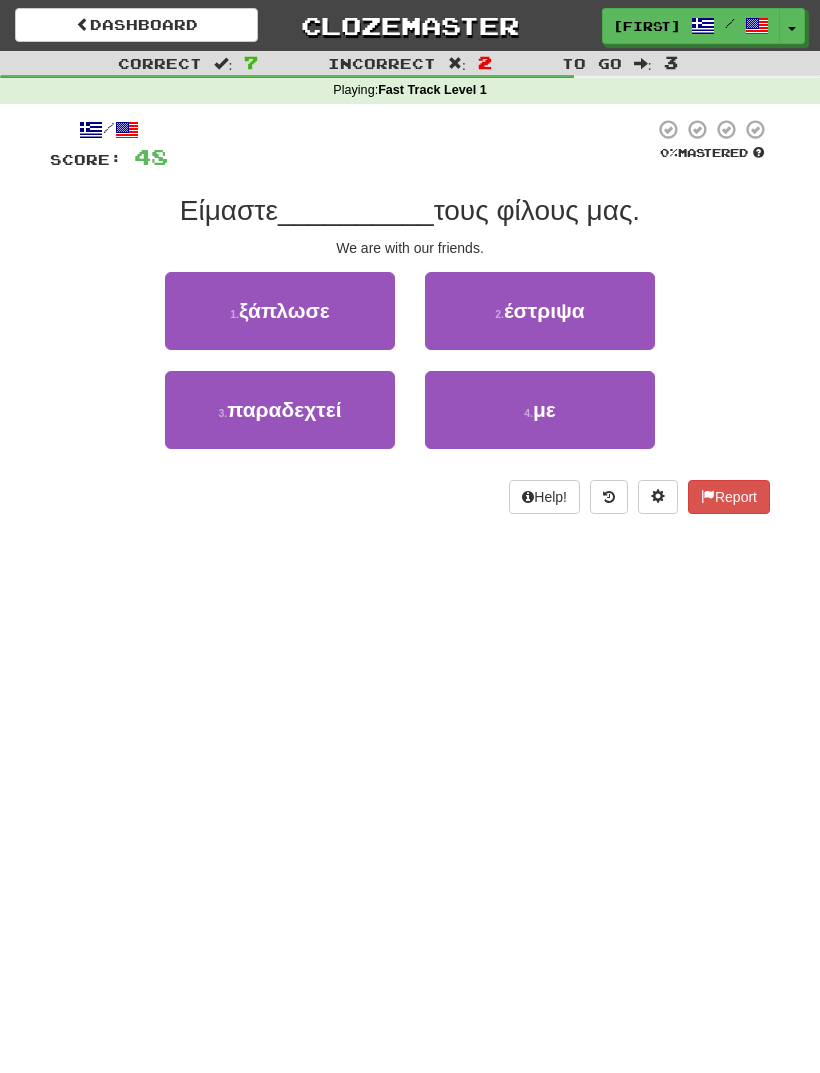 click on "έστριψα" at bounding box center [544, 310] 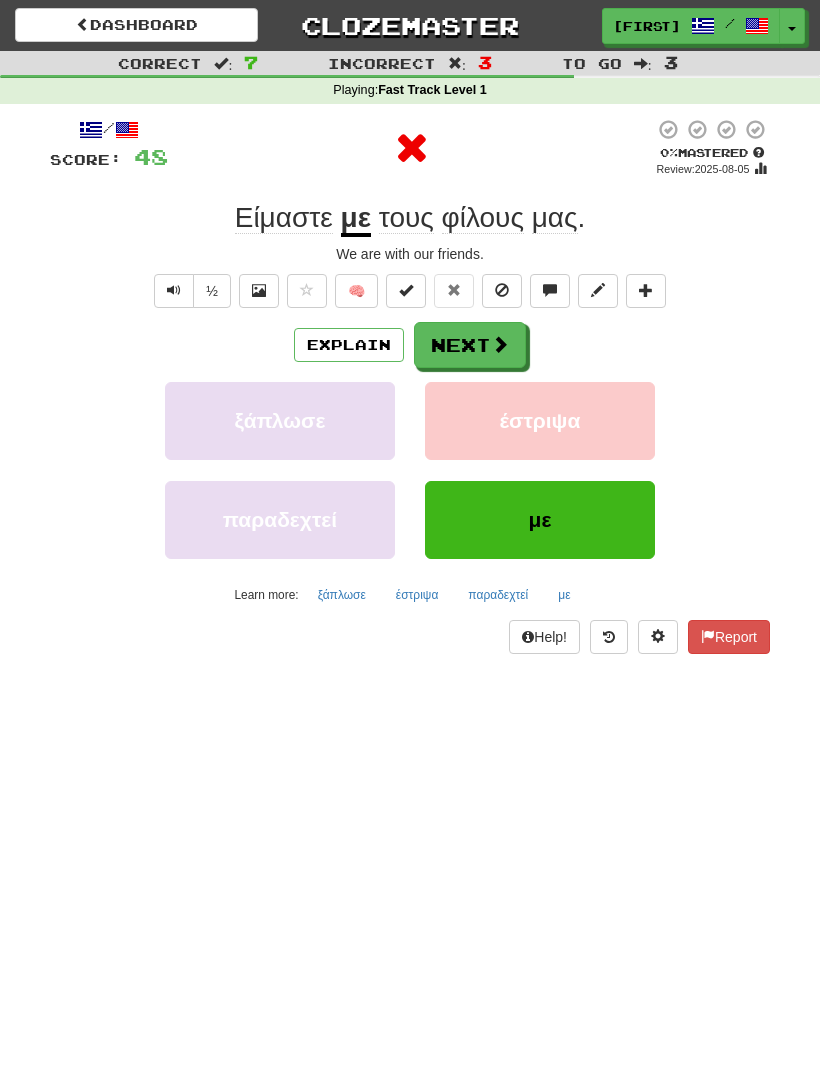 click on "Report" at bounding box center [729, 637] 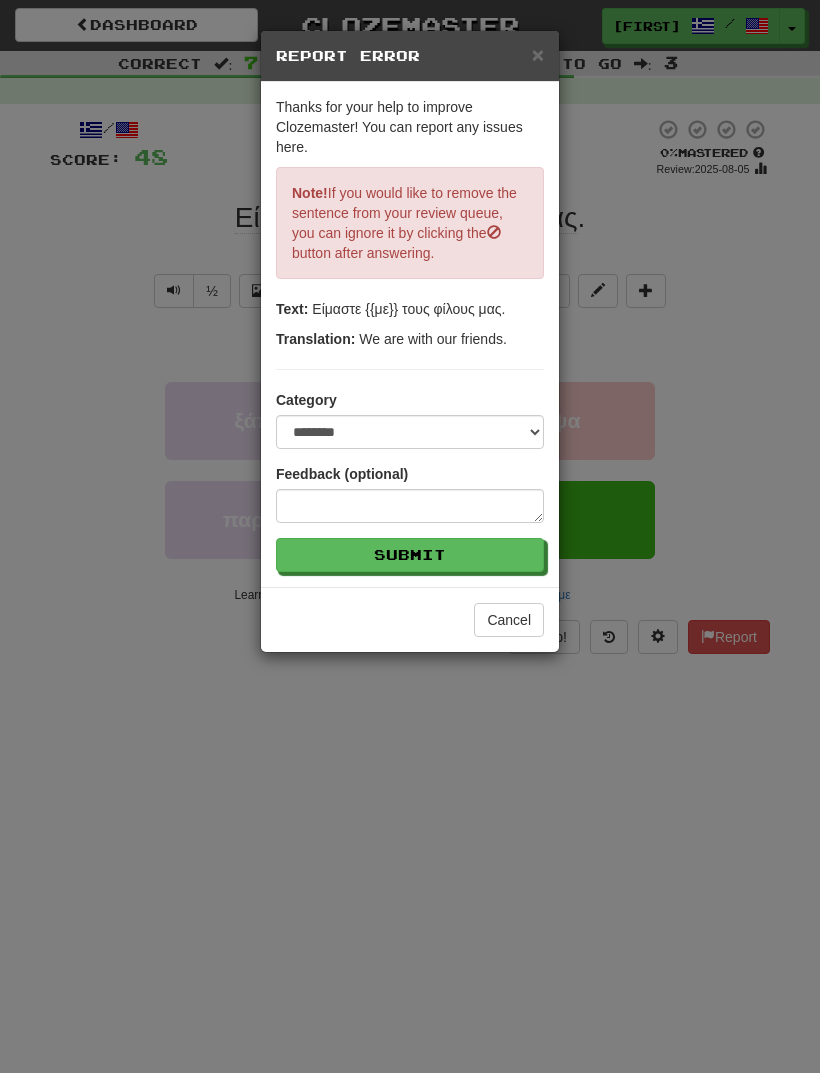 click on "**********" at bounding box center (410, 536) 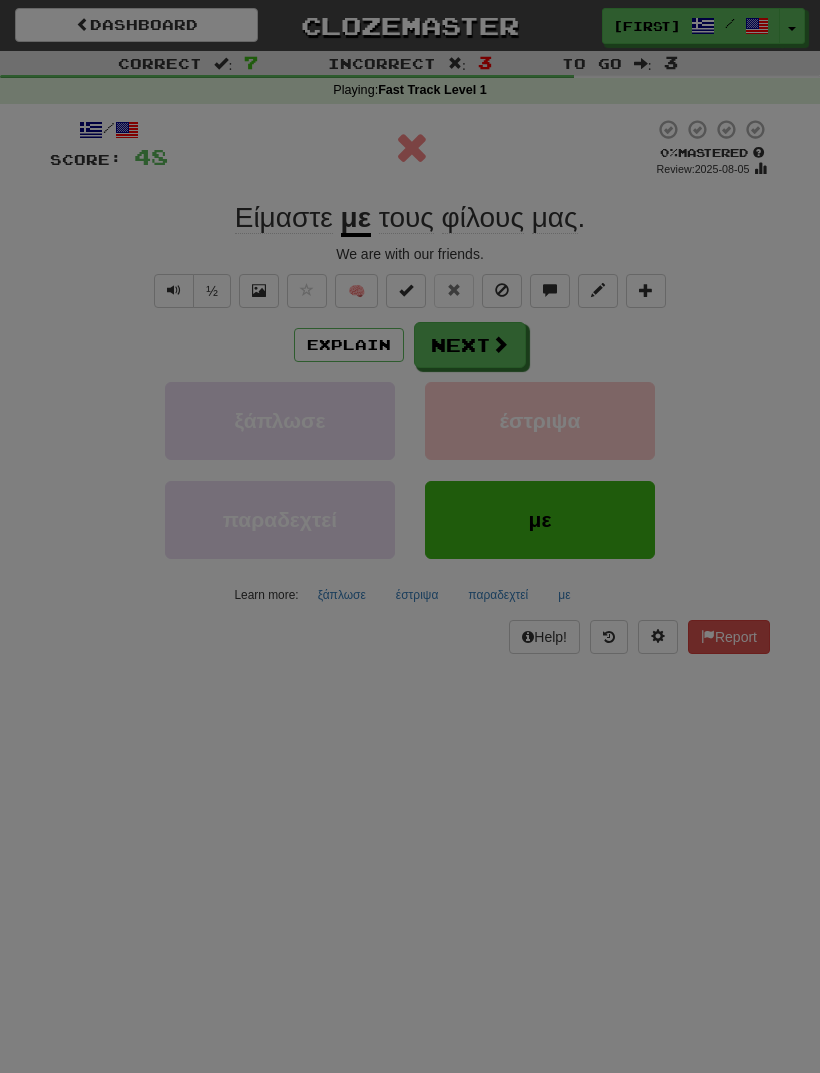 click on "/  Score:   48 0 %  Mastered Review:  2025-08-05 Είμαστε   με   τους   φίλους   μας . We are with our friends. ½ 🧠 Explain Next ξάπλωσε έστριψα παραδεχτεί με Learn more: ξάπλωσε έστριψα παραδεχτεί με  Help!  Report" at bounding box center [410, 386] 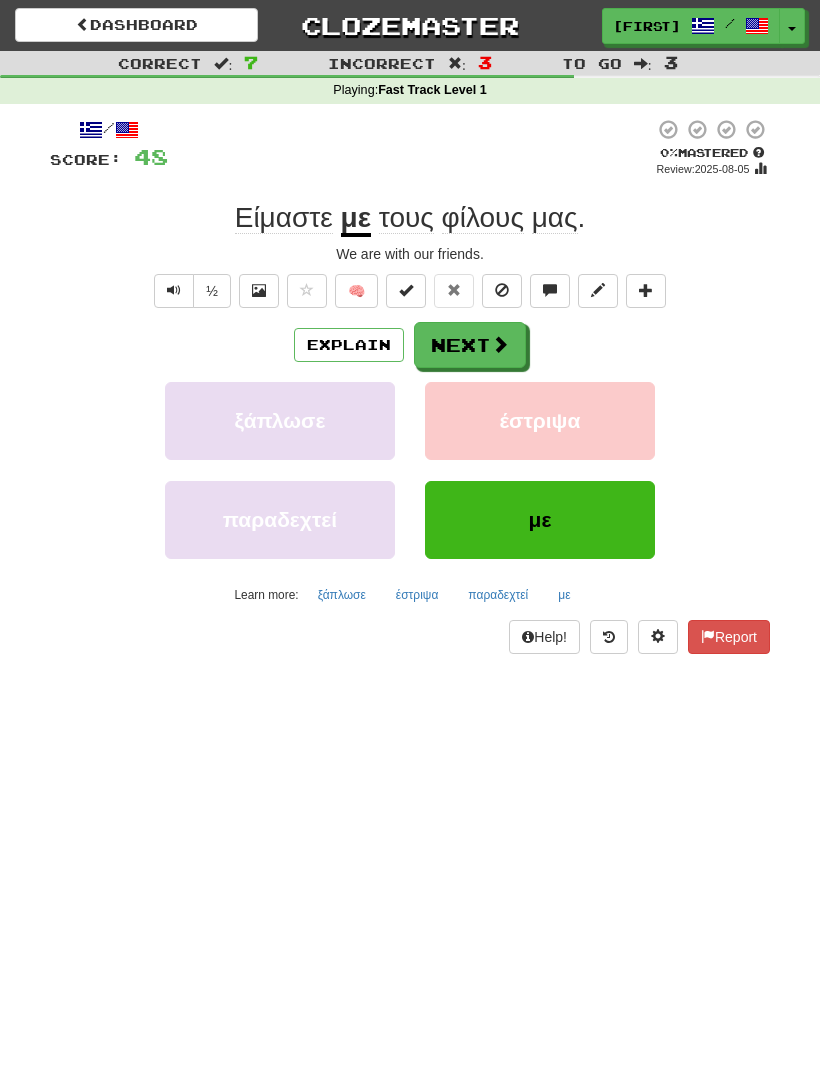 click at bounding box center (500, 344) 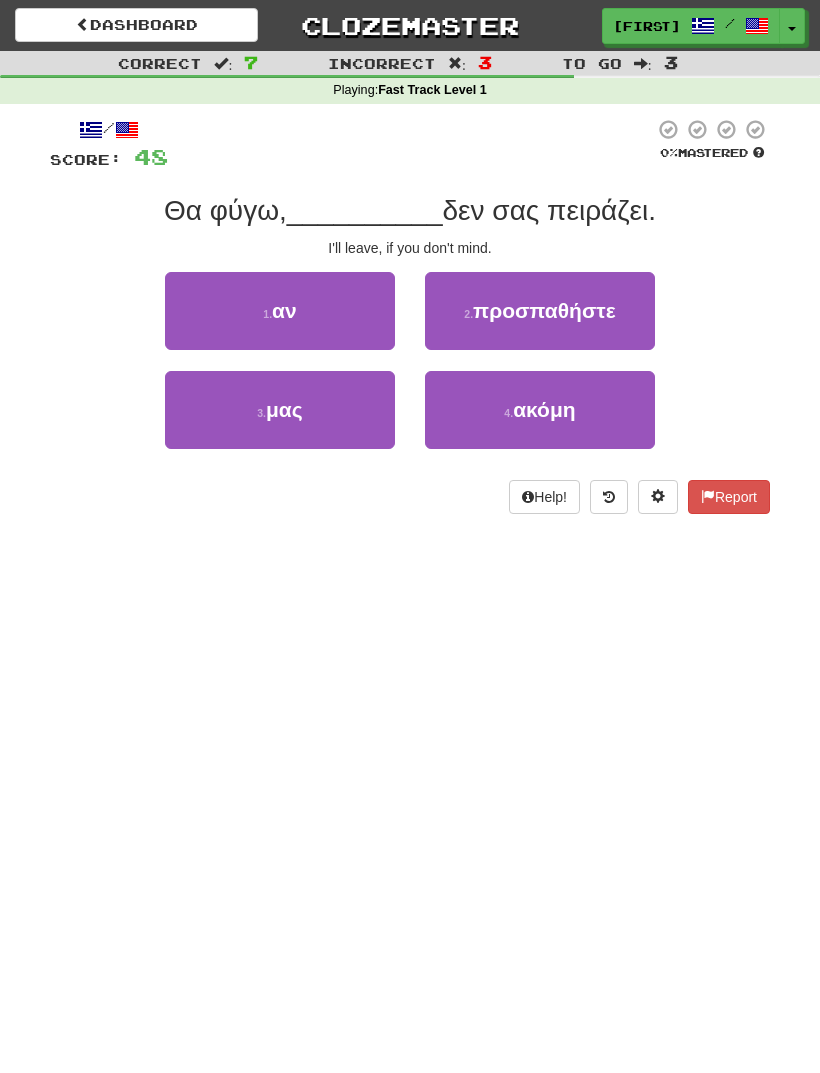 click on "1 .  αν" at bounding box center [280, 311] 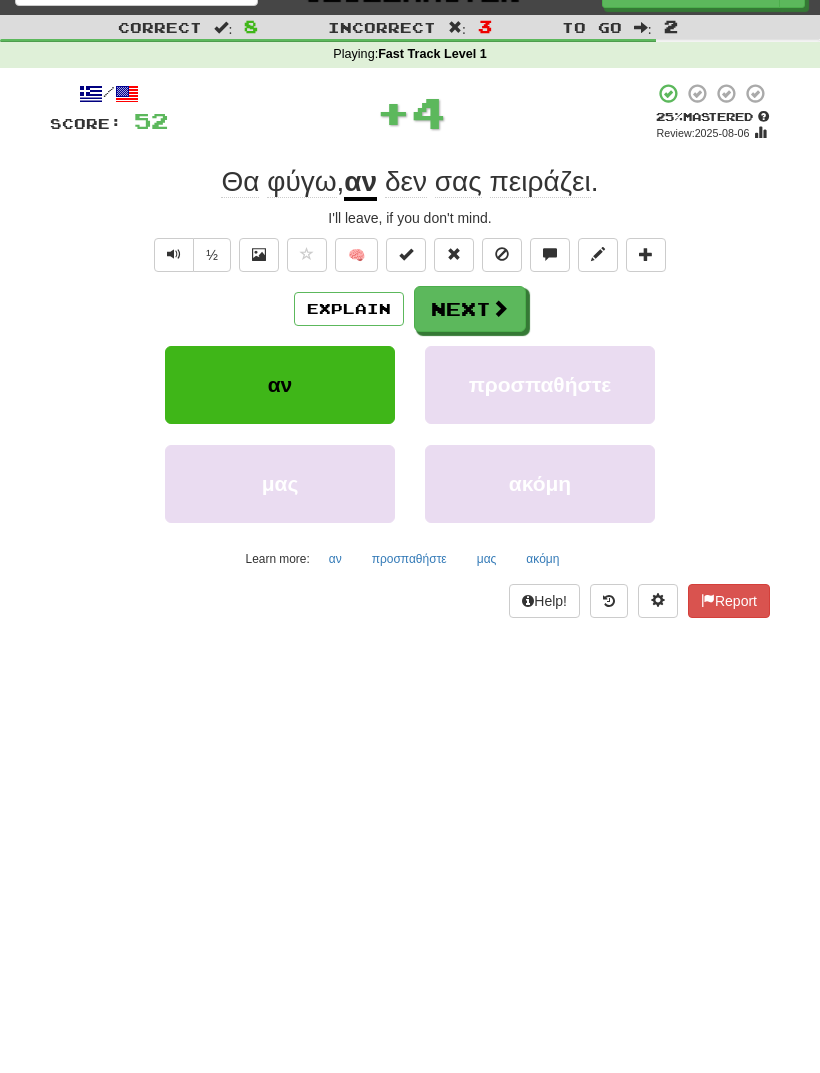 scroll, scrollTop: 36, scrollLeft: 0, axis: vertical 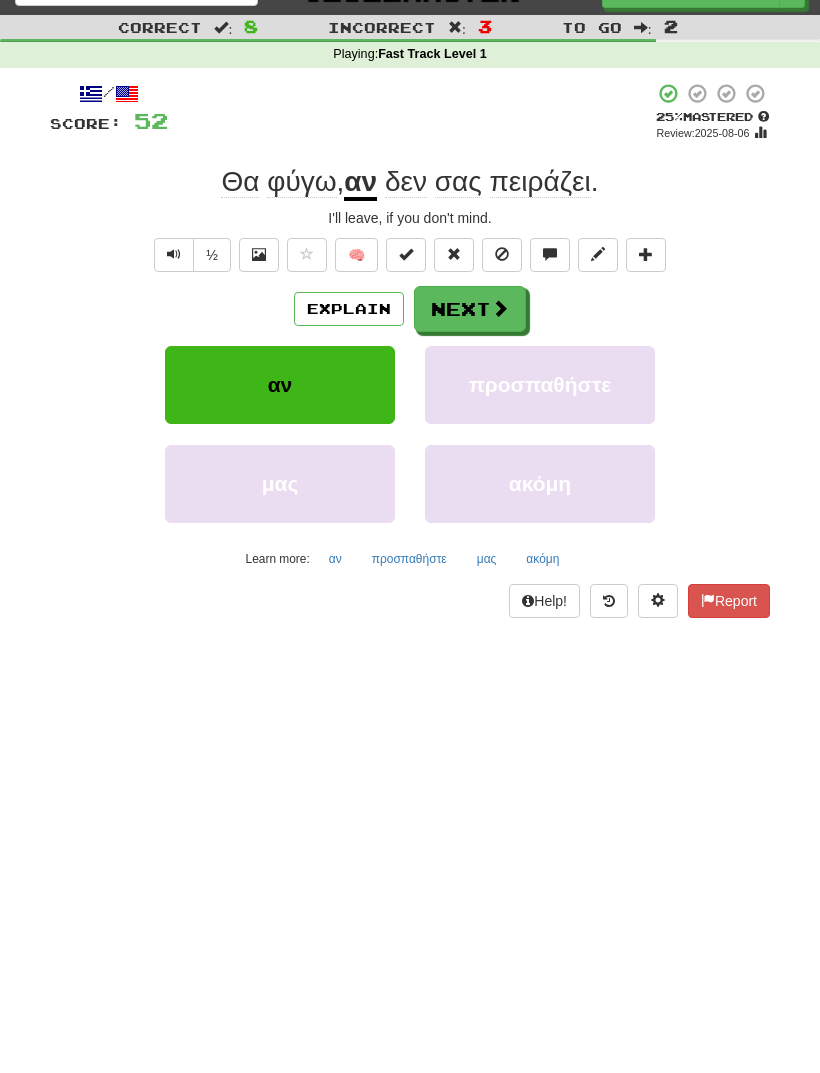 click on "Next" at bounding box center (470, 309) 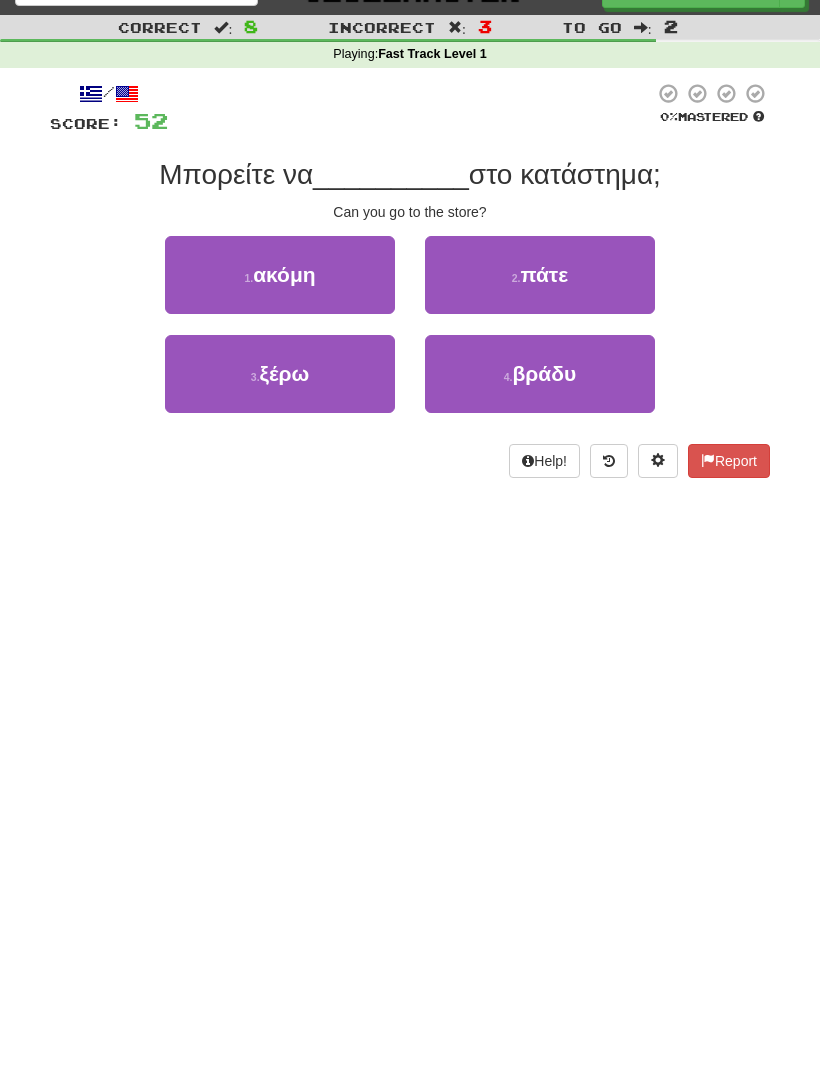 click on "3 .  ξέρω" at bounding box center (280, 374) 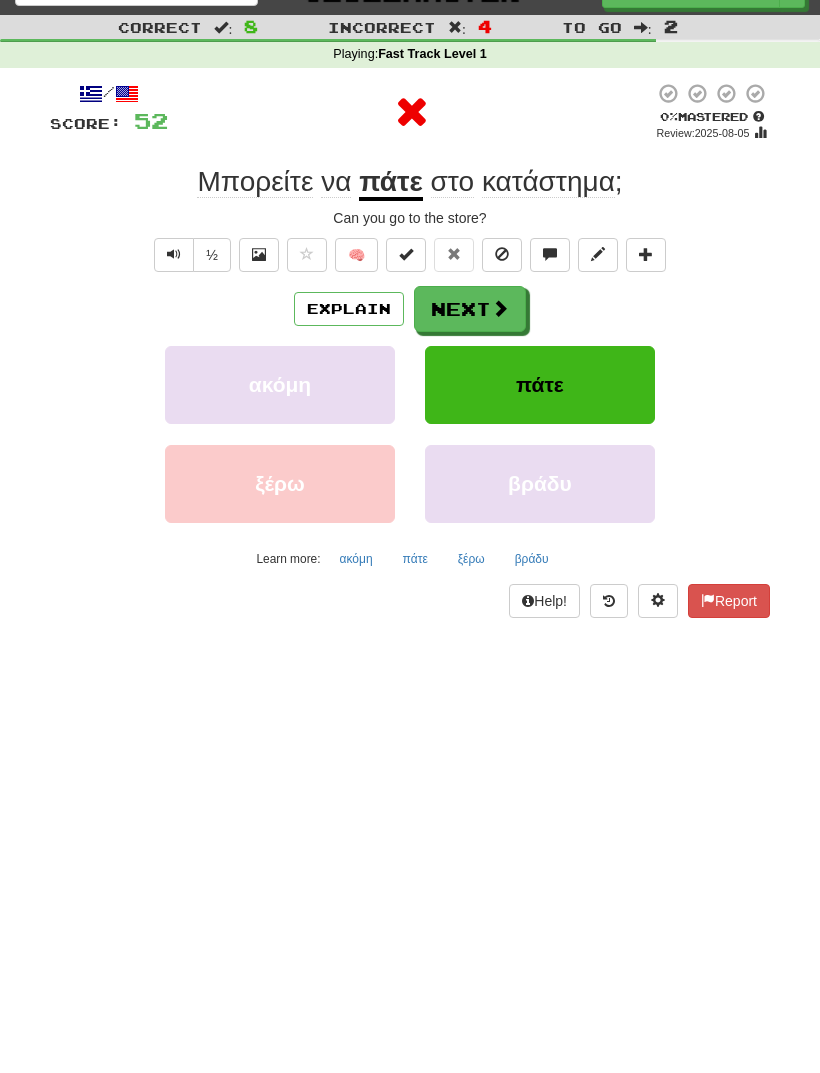click at bounding box center (500, 308) 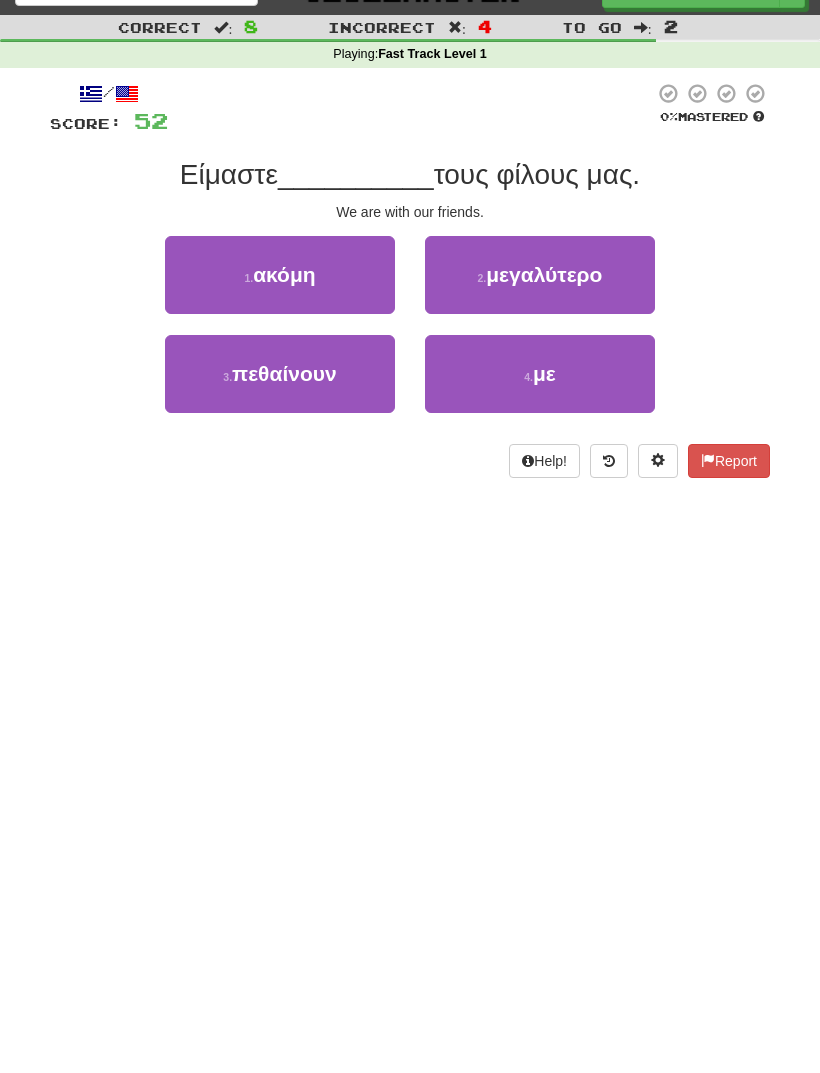 click on "4 .  με" at bounding box center [540, 374] 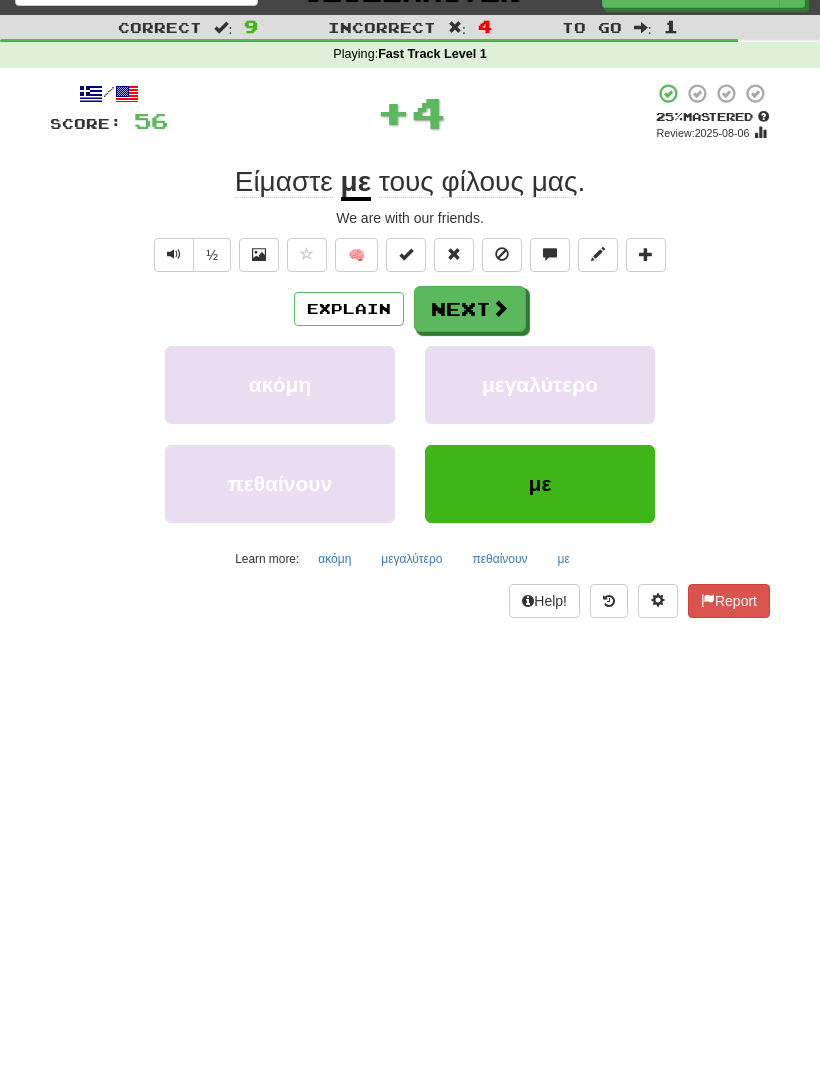 click at bounding box center [500, 308] 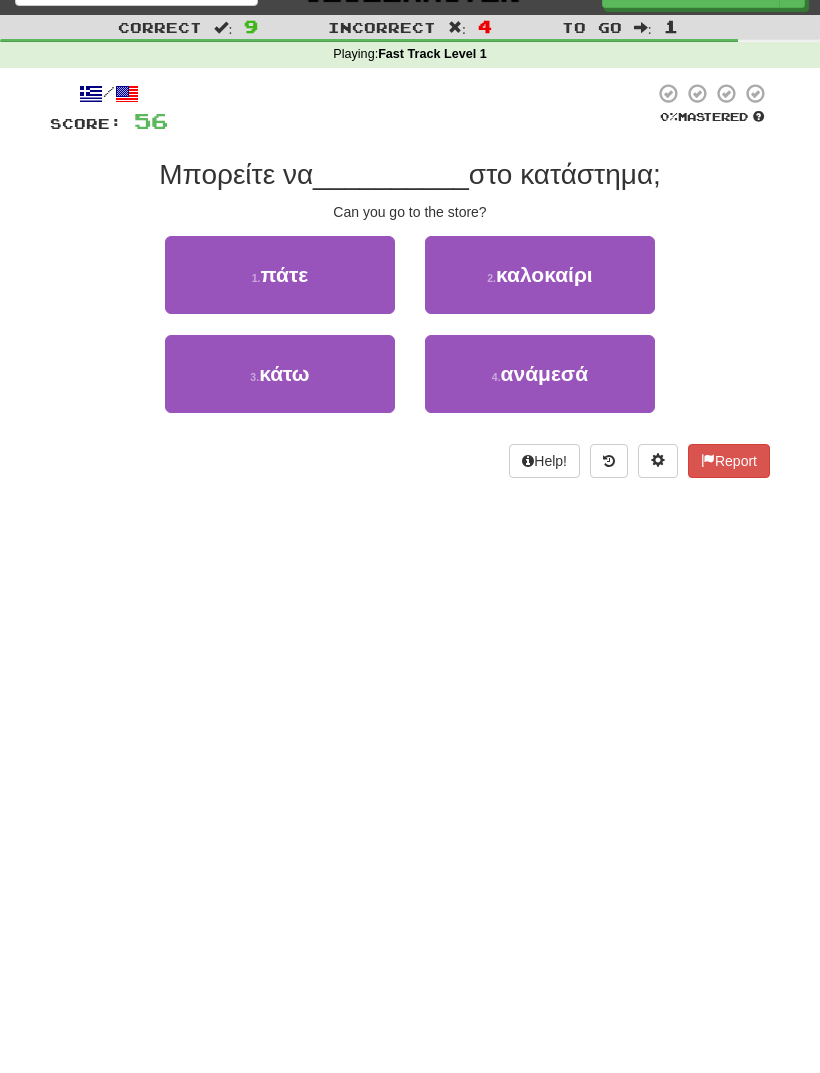 click on "1 .  πάτε" at bounding box center [280, 275] 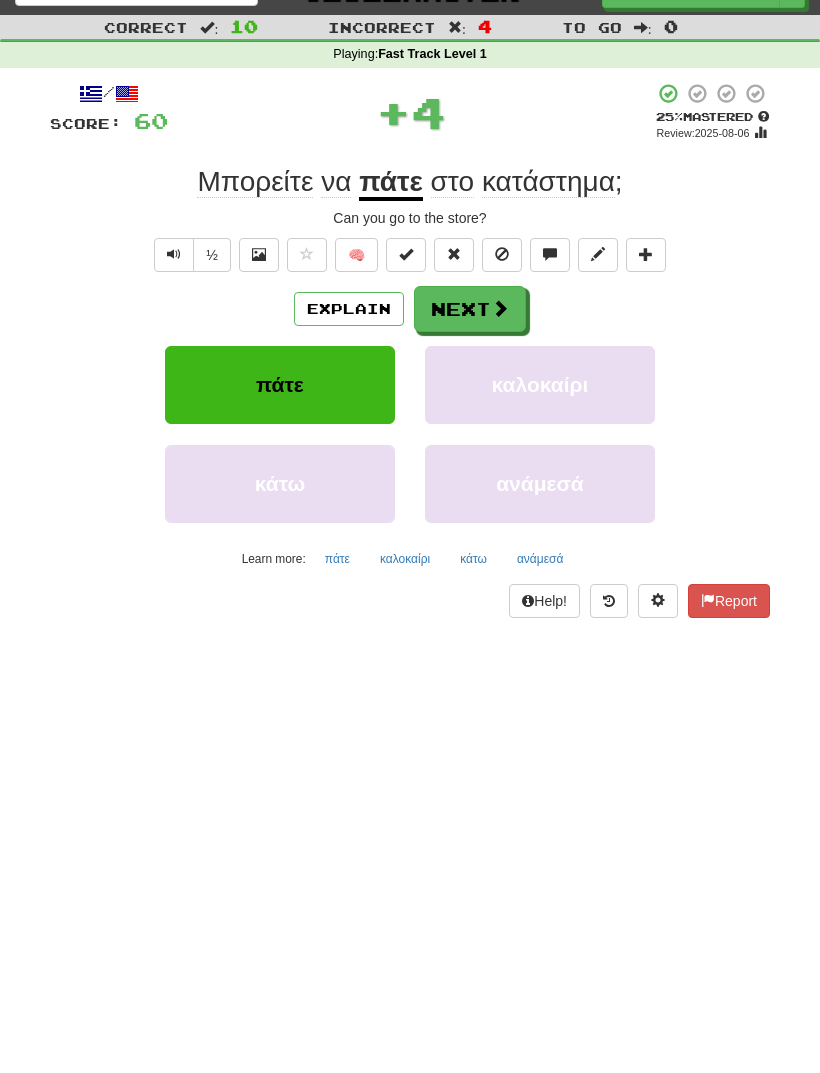 click at bounding box center (500, 308) 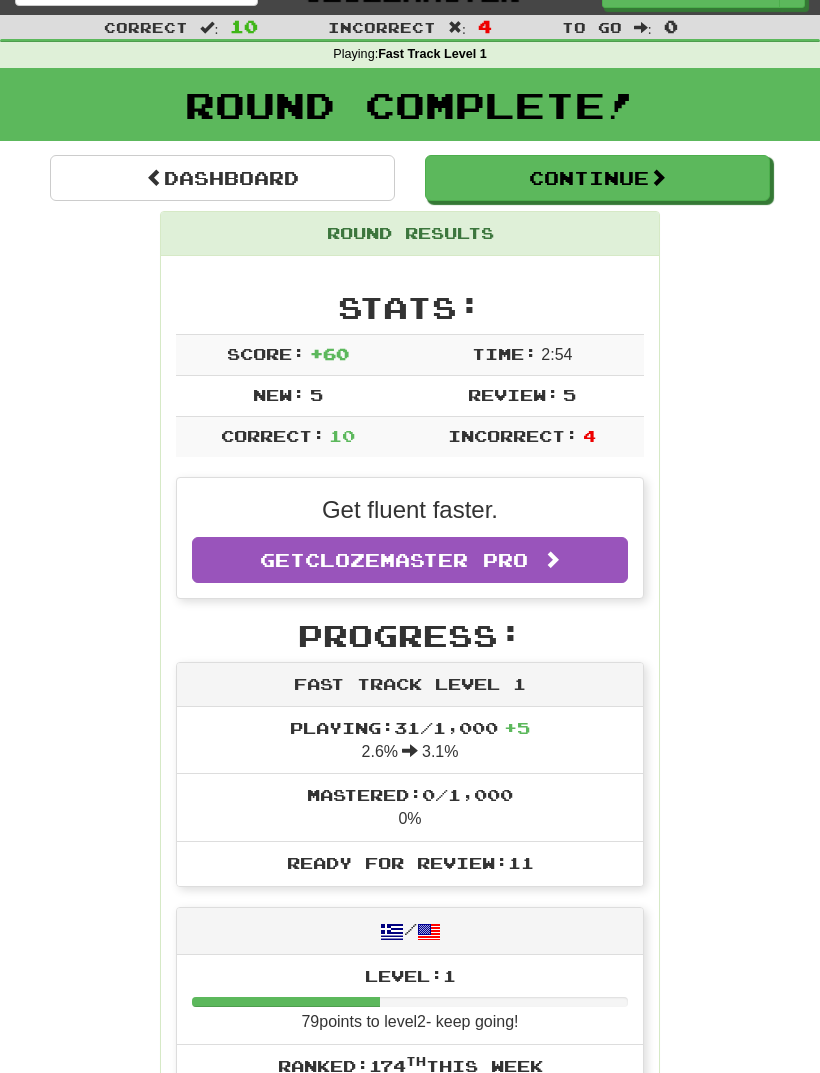 click on "Continue" at bounding box center (597, 178) 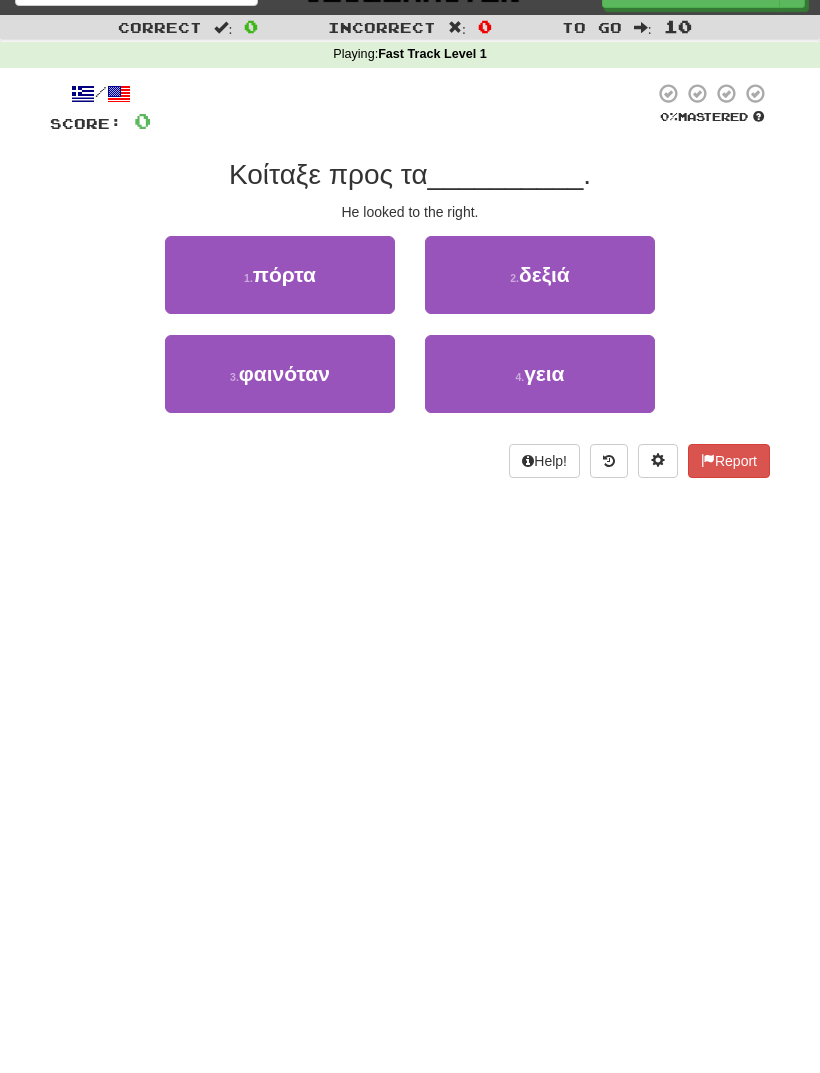 click on "2 .  δεξιά" at bounding box center [540, 275] 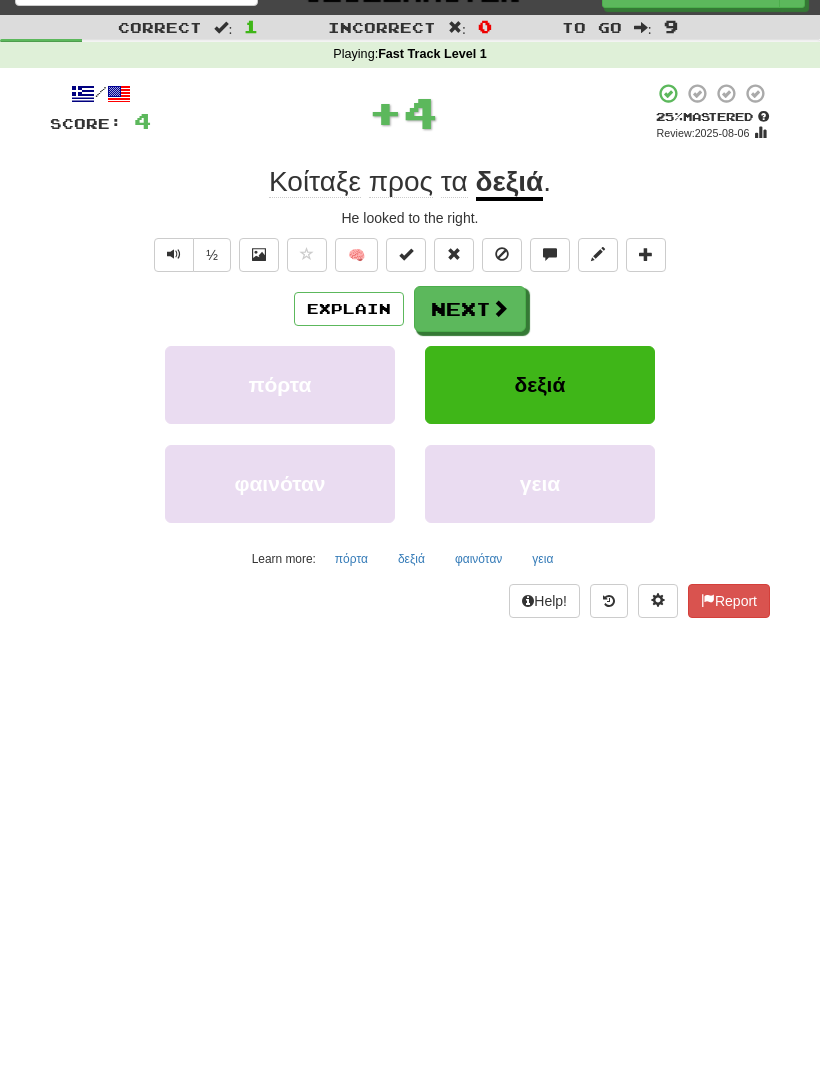 click on "δεξιά" at bounding box center (540, 385) 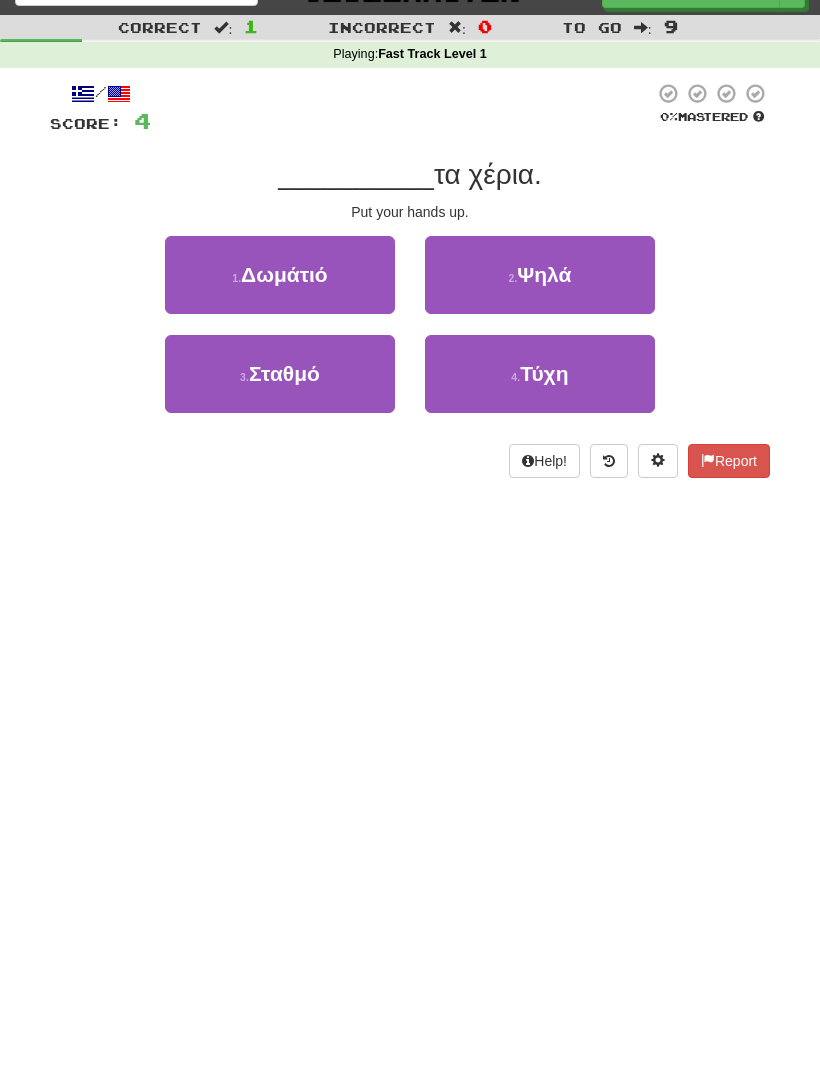 click on "2 .  Ψηλά" at bounding box center (540, 275) 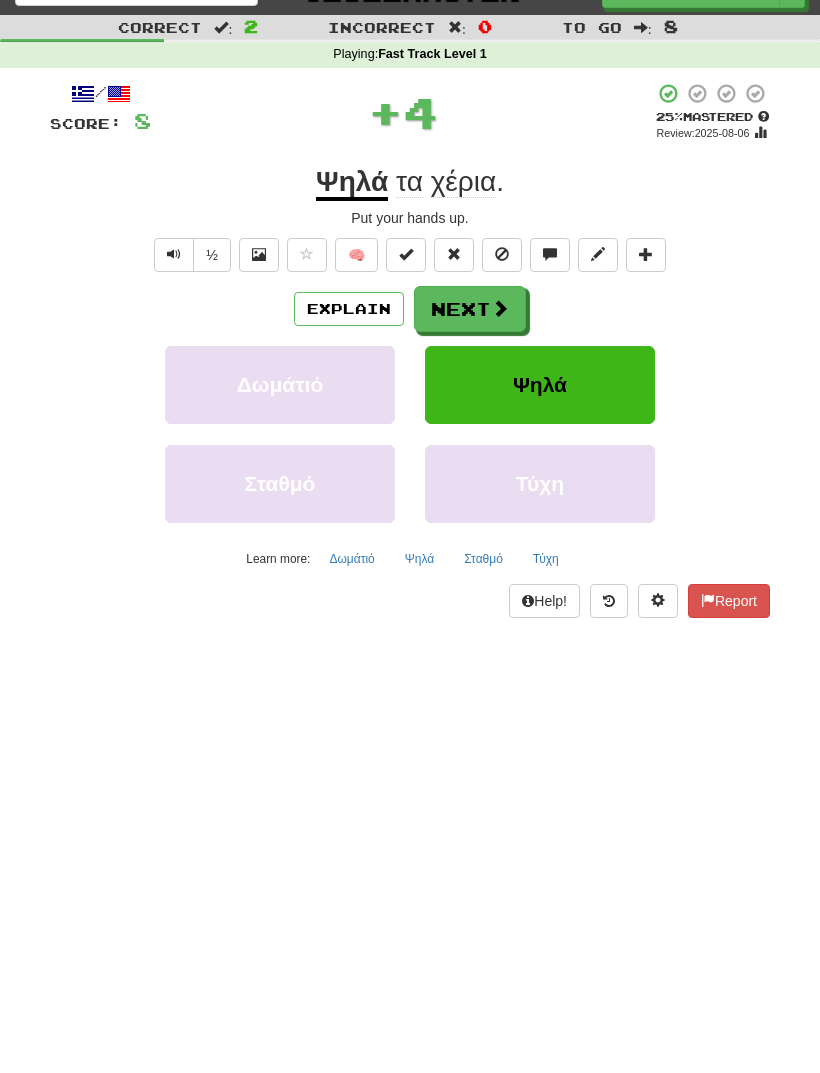 click on "Next" at bounding box center [470, 309] 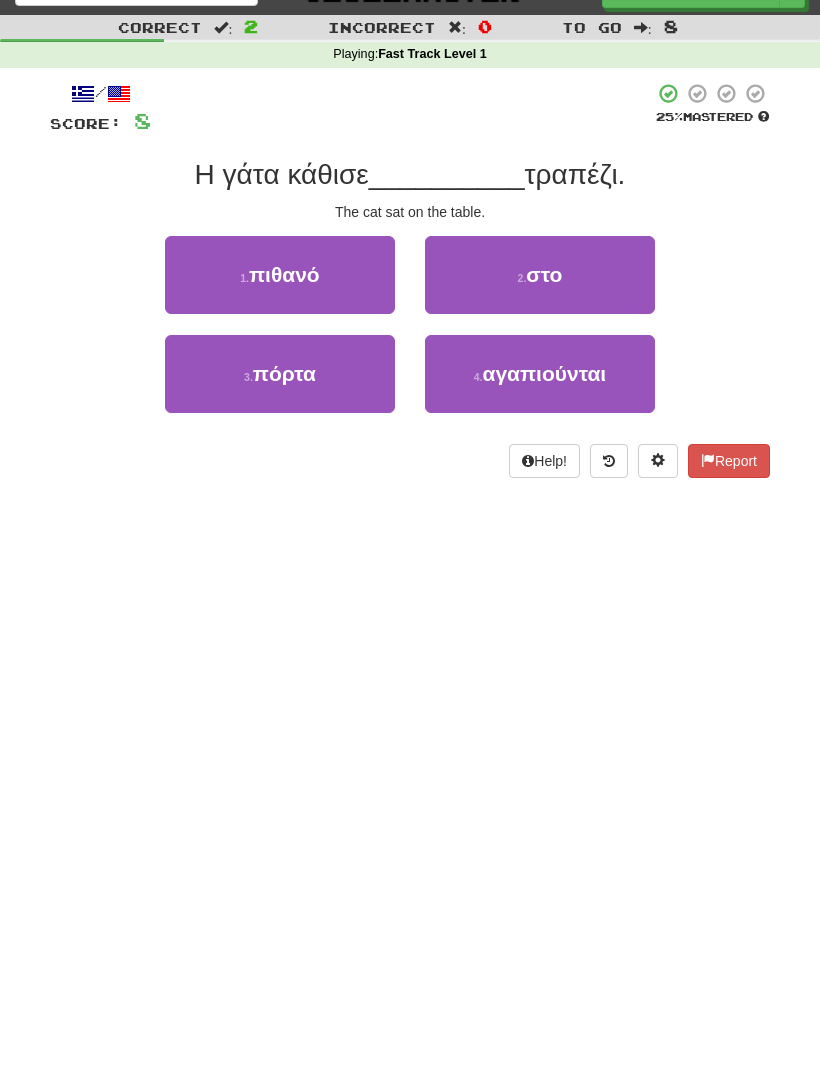 click on "2 .  στο" at bounding box center [540, 275] 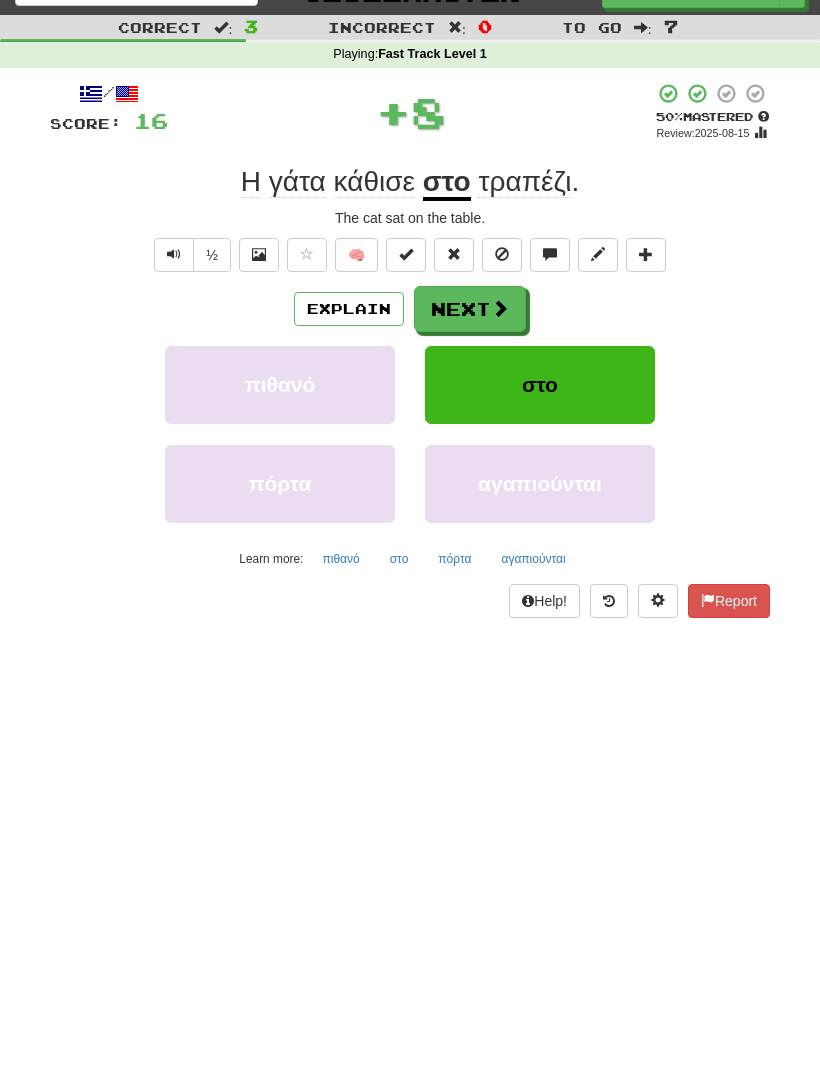 click at bounding box center [500, 308] 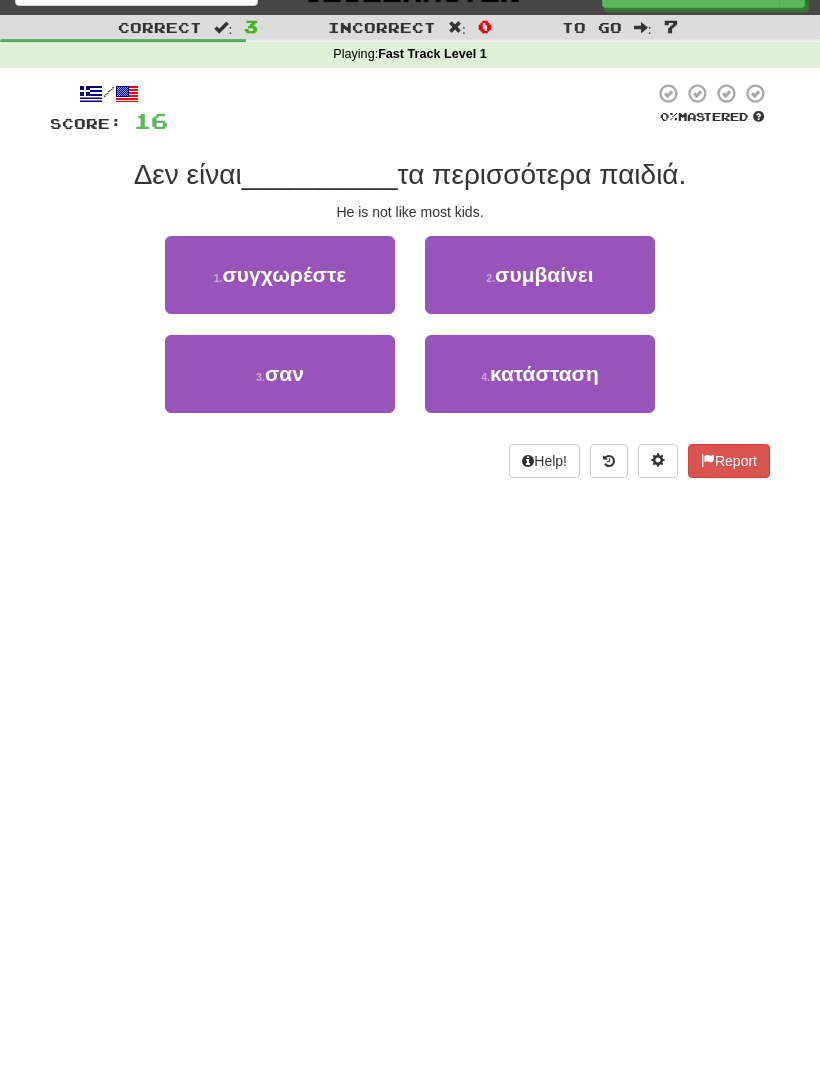 click on "3 .  σαν" at bounding box center (280, 374) 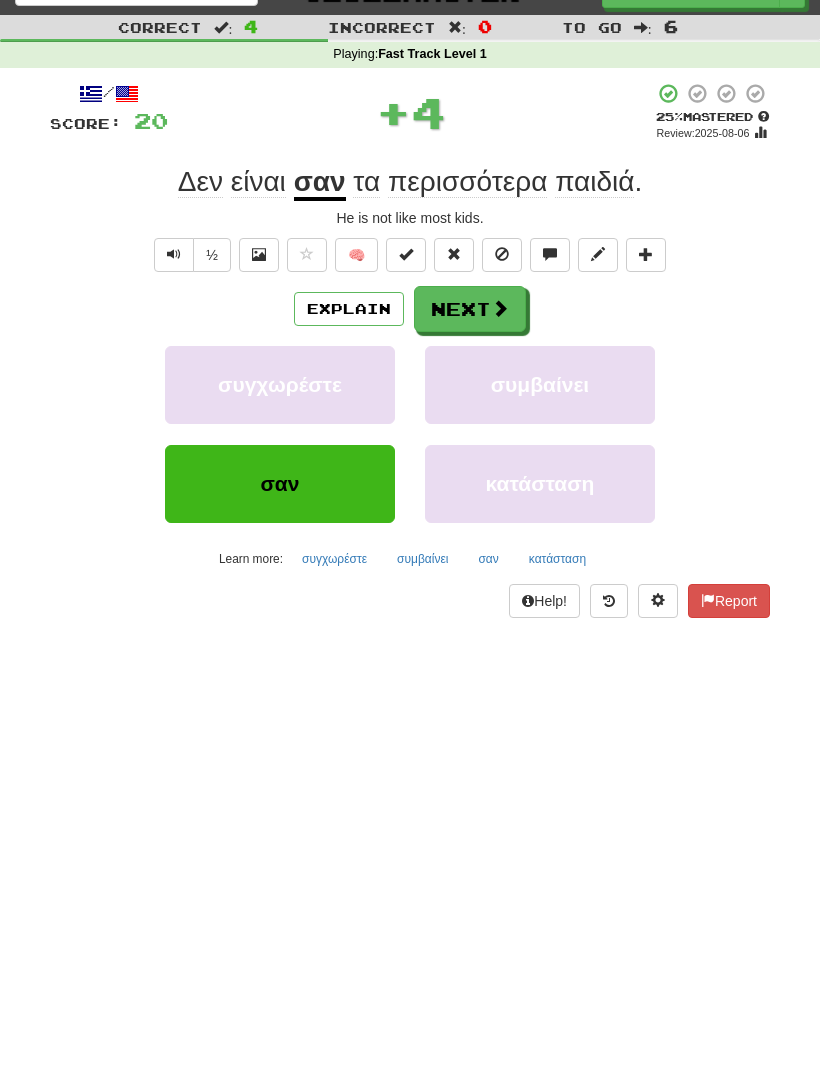 click on "Next" at bounding box center [470, 309] 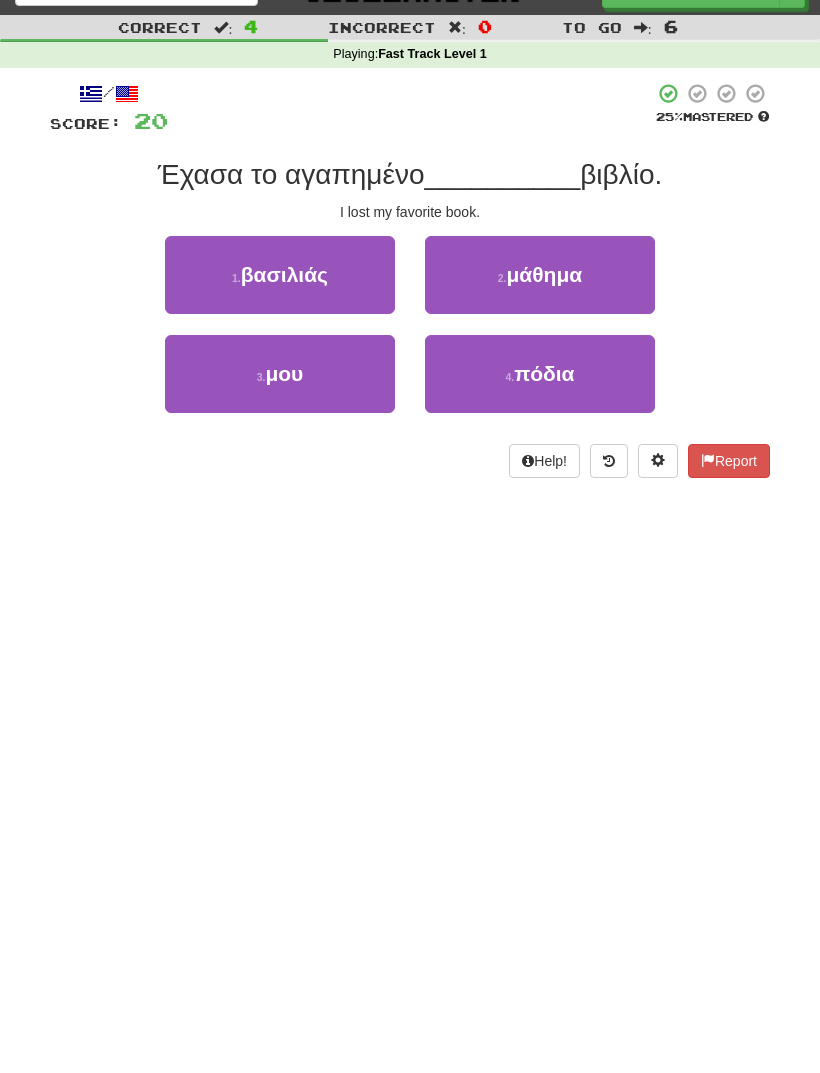 click on "3 .  μου" at bounding box center [280, 374] 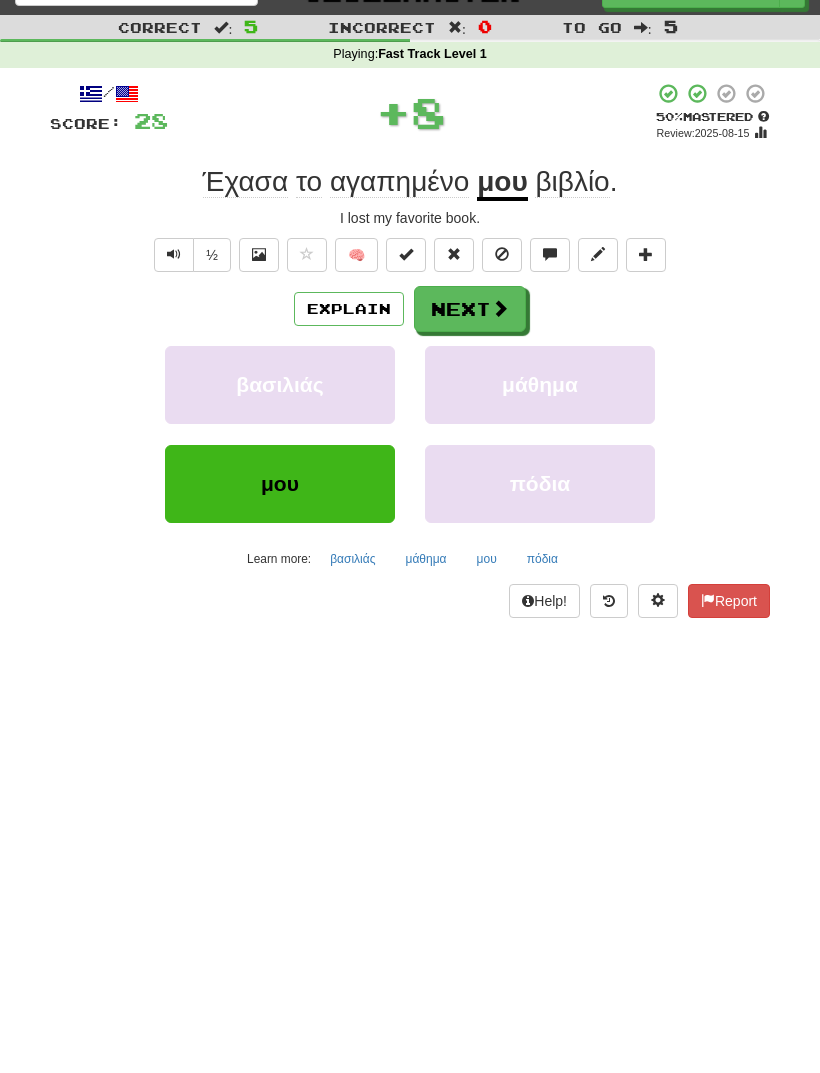 click on "Next" at bounding box center [470, 309] 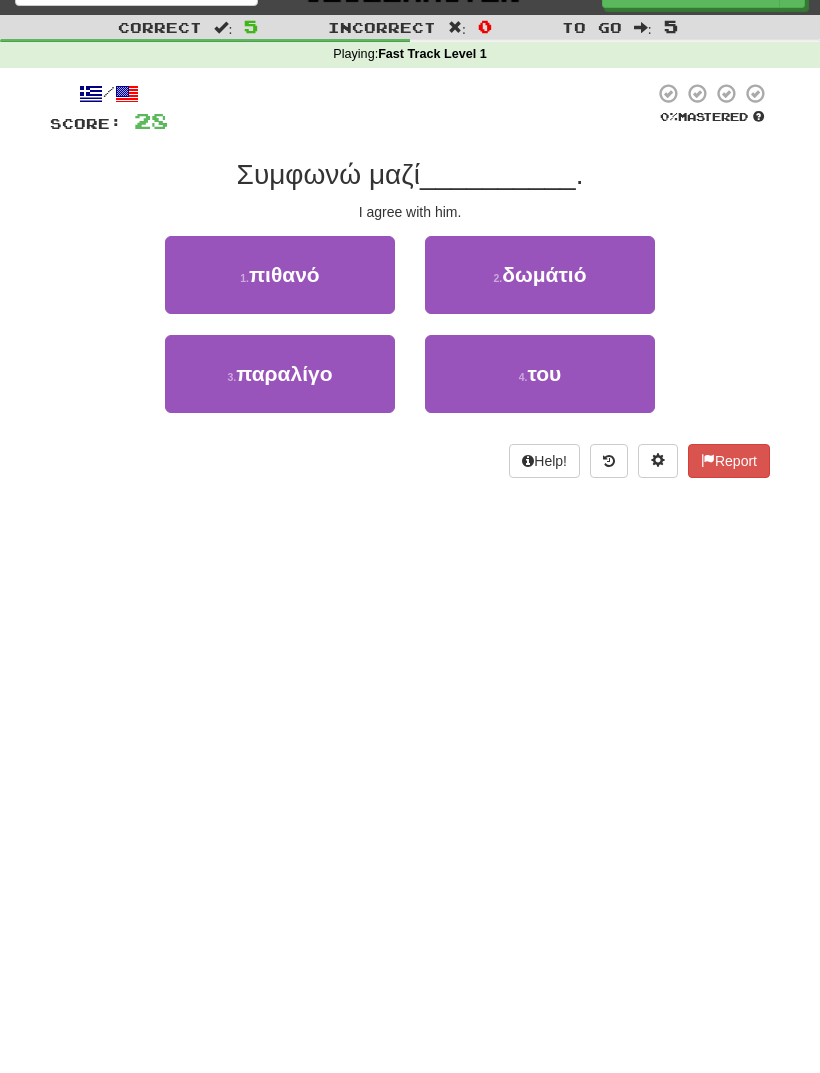 click on "του" at bounding box center [544, 373] 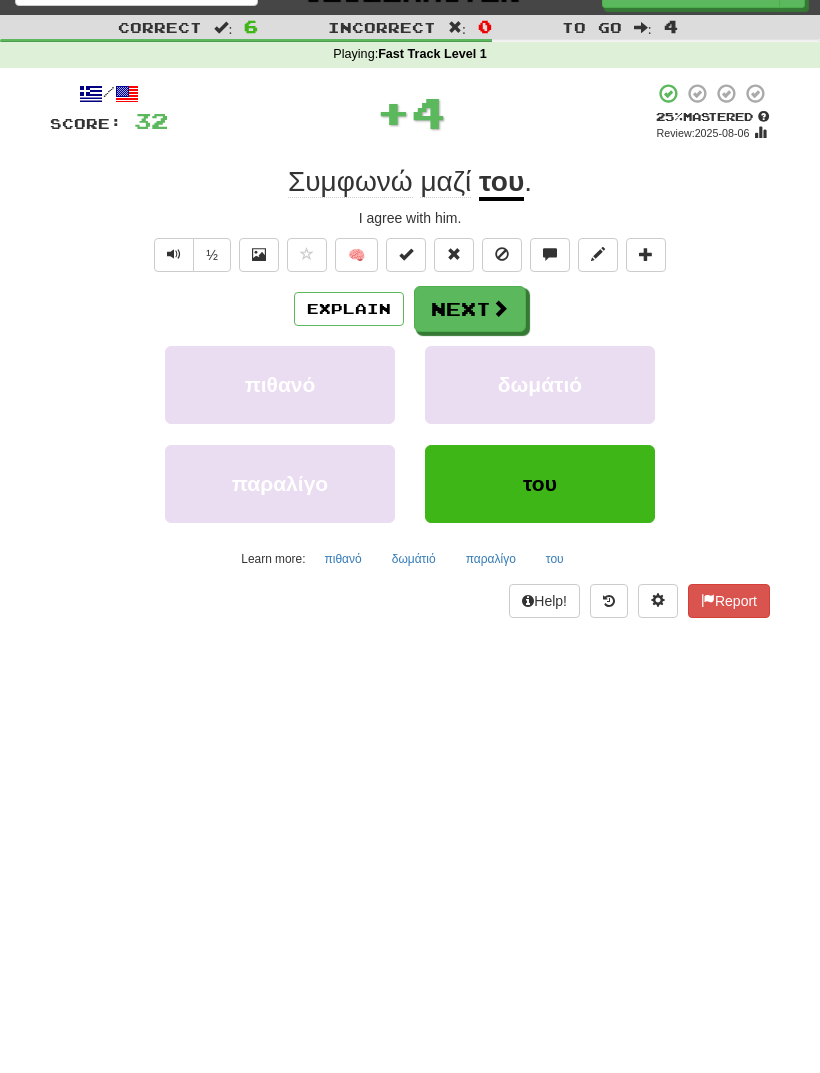 click on "Next" at bounding box center [470, 309] 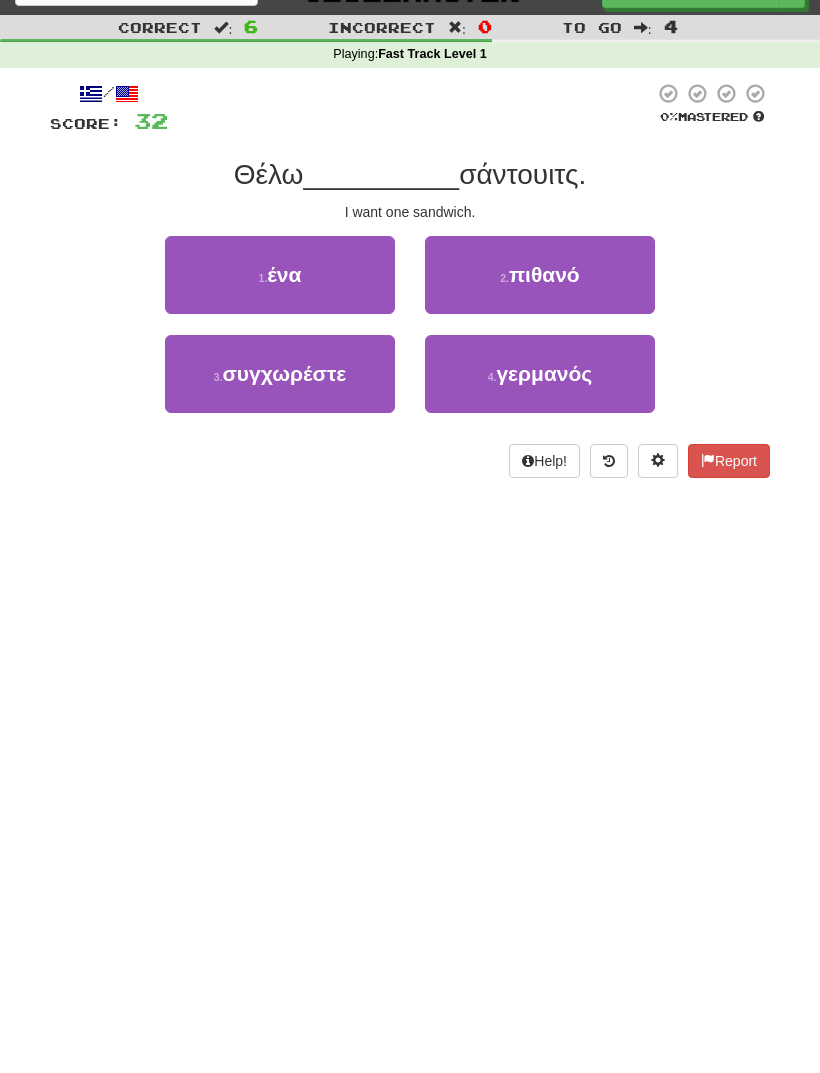 click on "1 .  ένα" at bounding box center (280, 275) 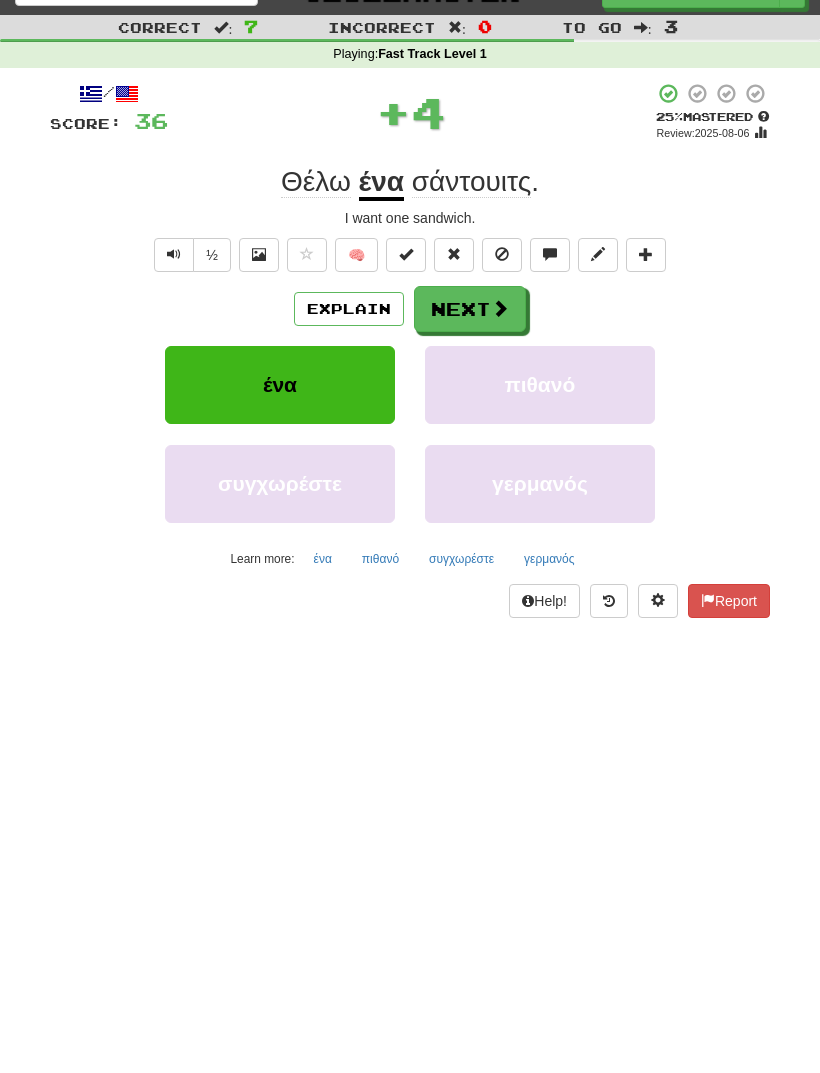 click at bounding box center (500, 308) 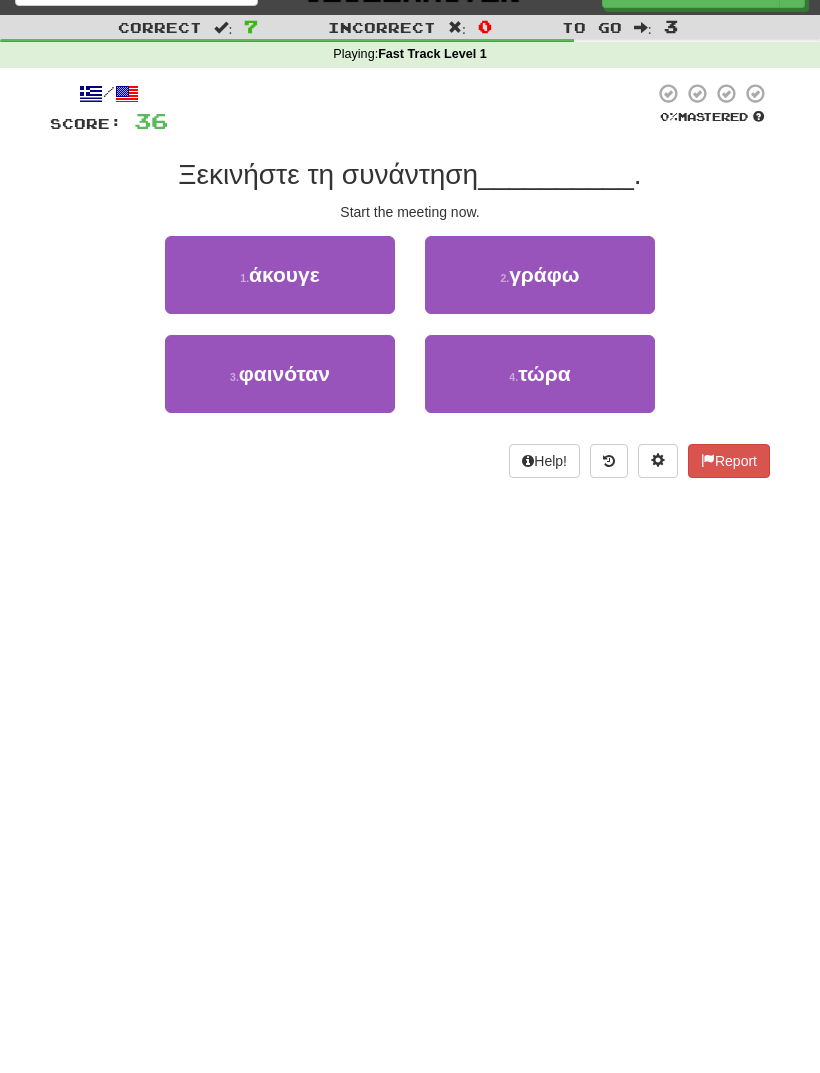 click on "τώρα" at bounding box center [544, 373] 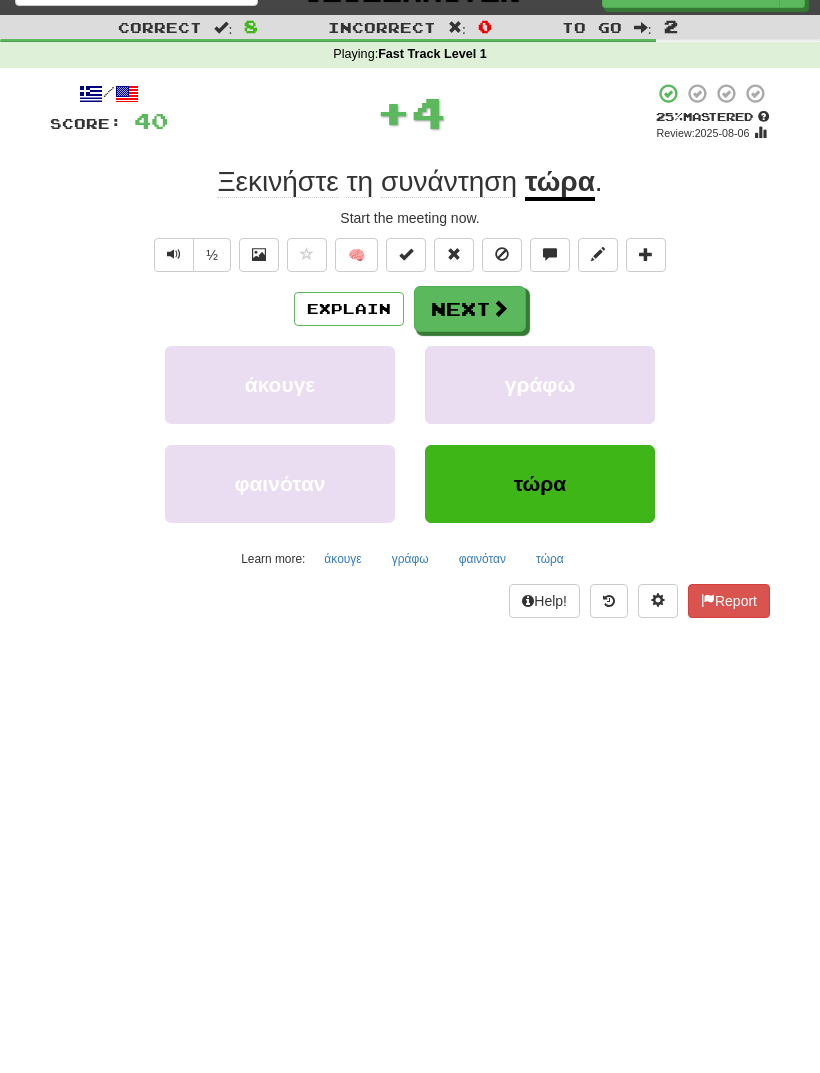 click on "Next" at bounding box center (470, 309) 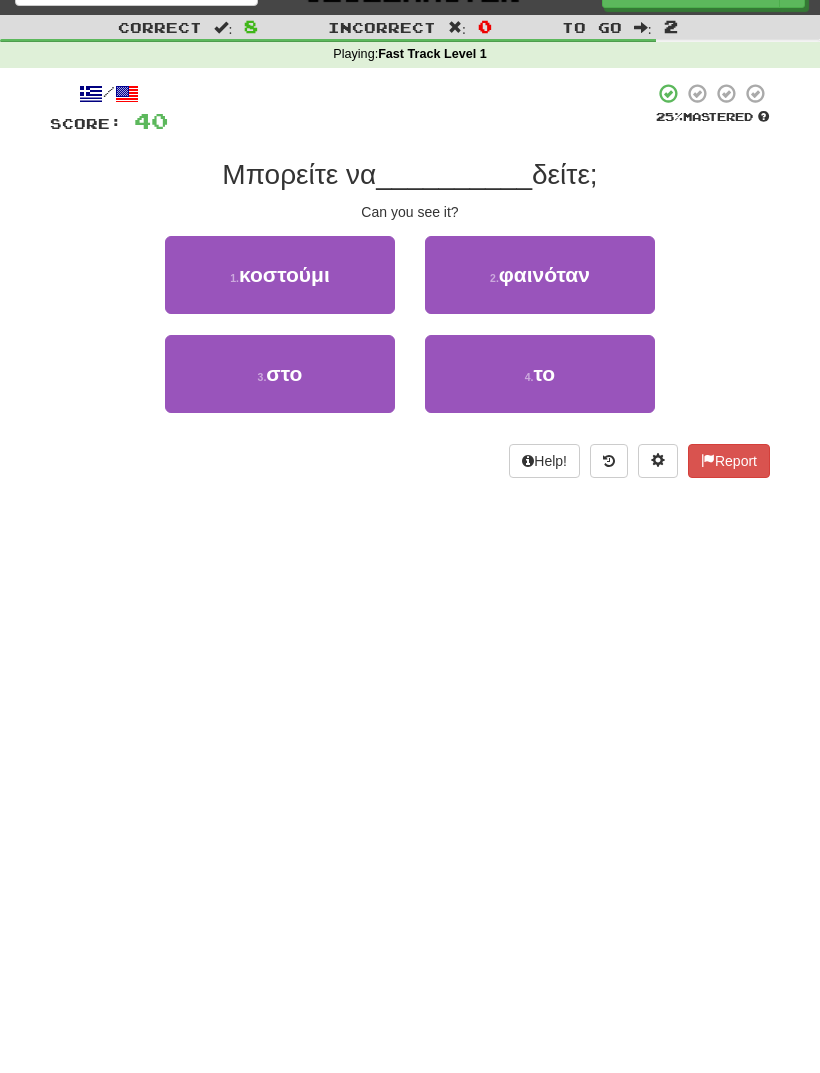 click on "4 .  το" at bounding box center (540, 374) 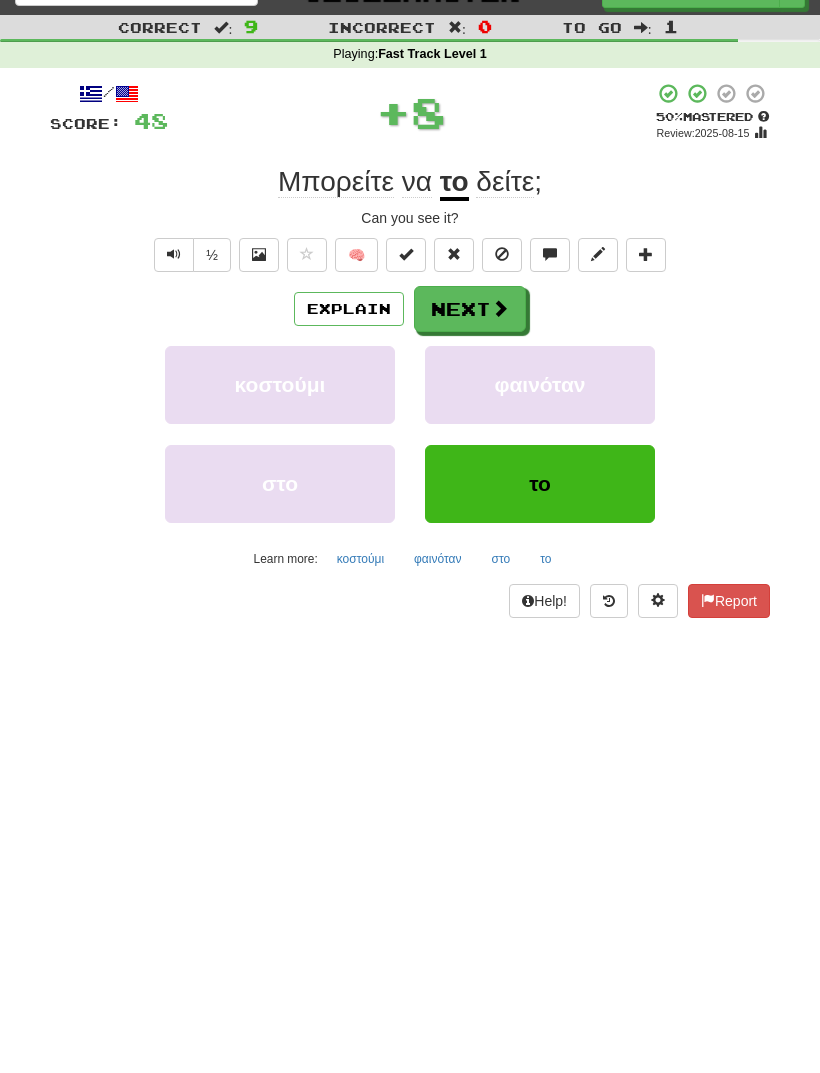 click on "Next" at bounding box center [470, 309] 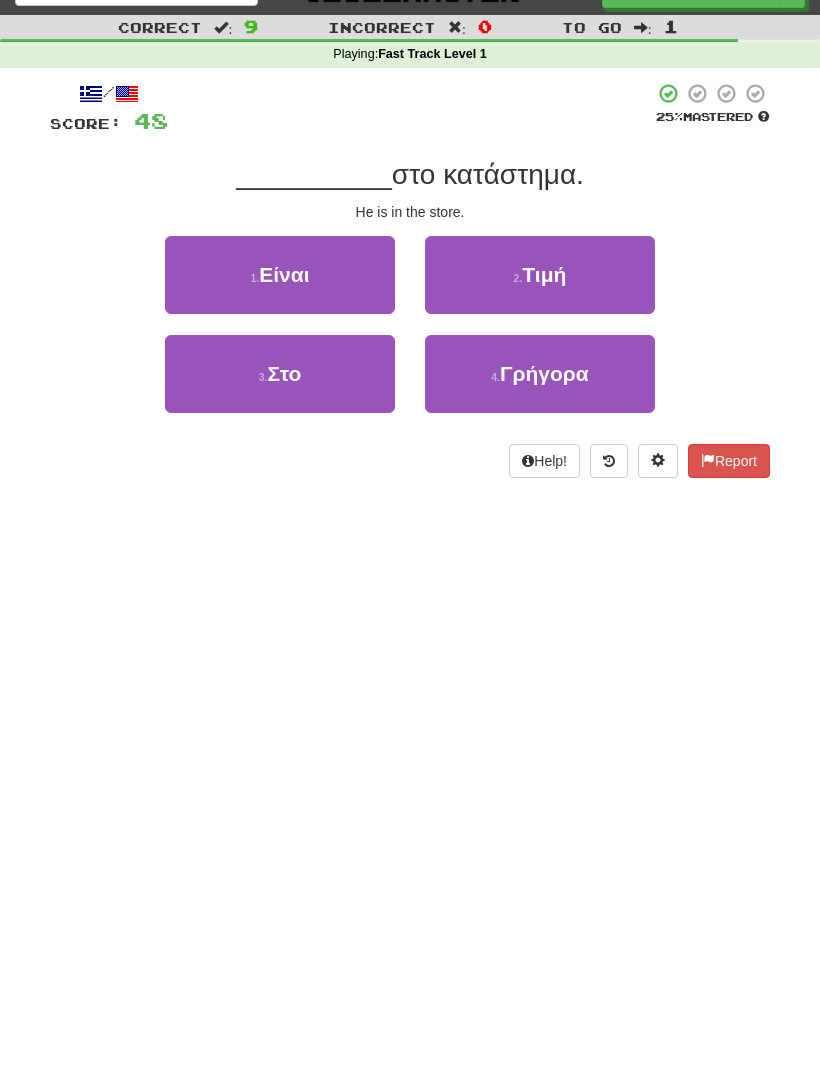 click on "1 .  Είναι" at bounding box center [280, 275] 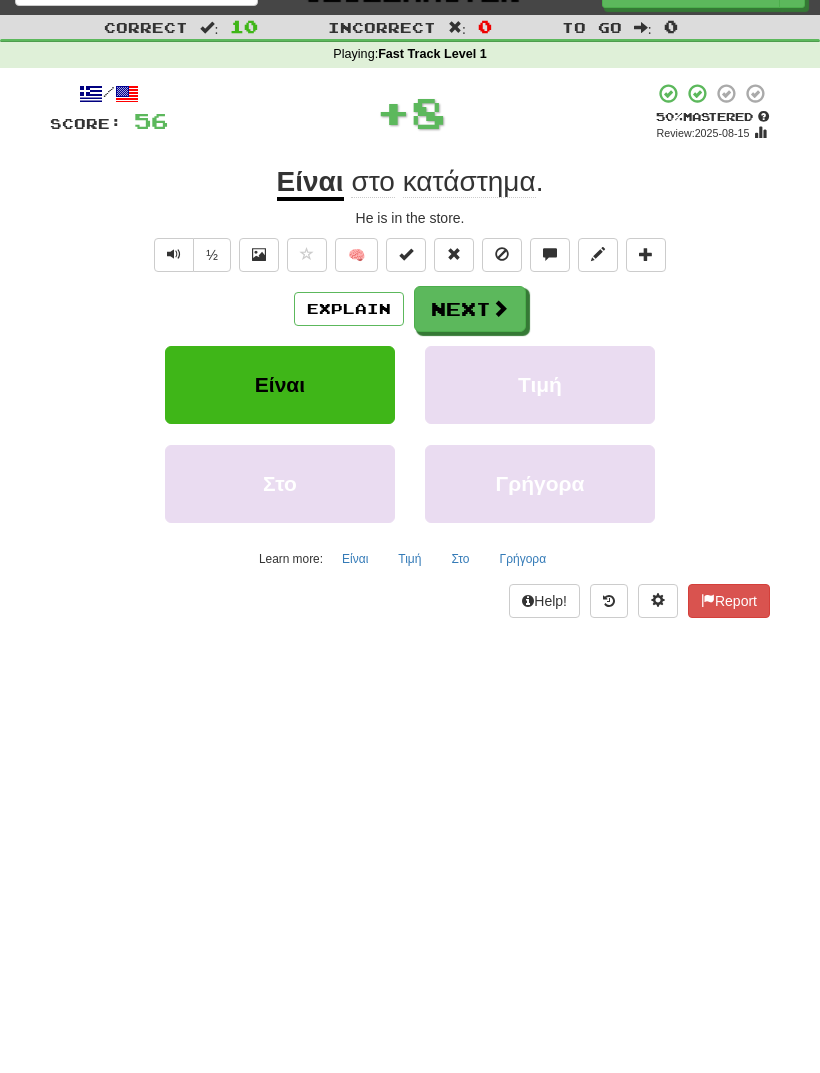 click at bounding box center [500, 308] 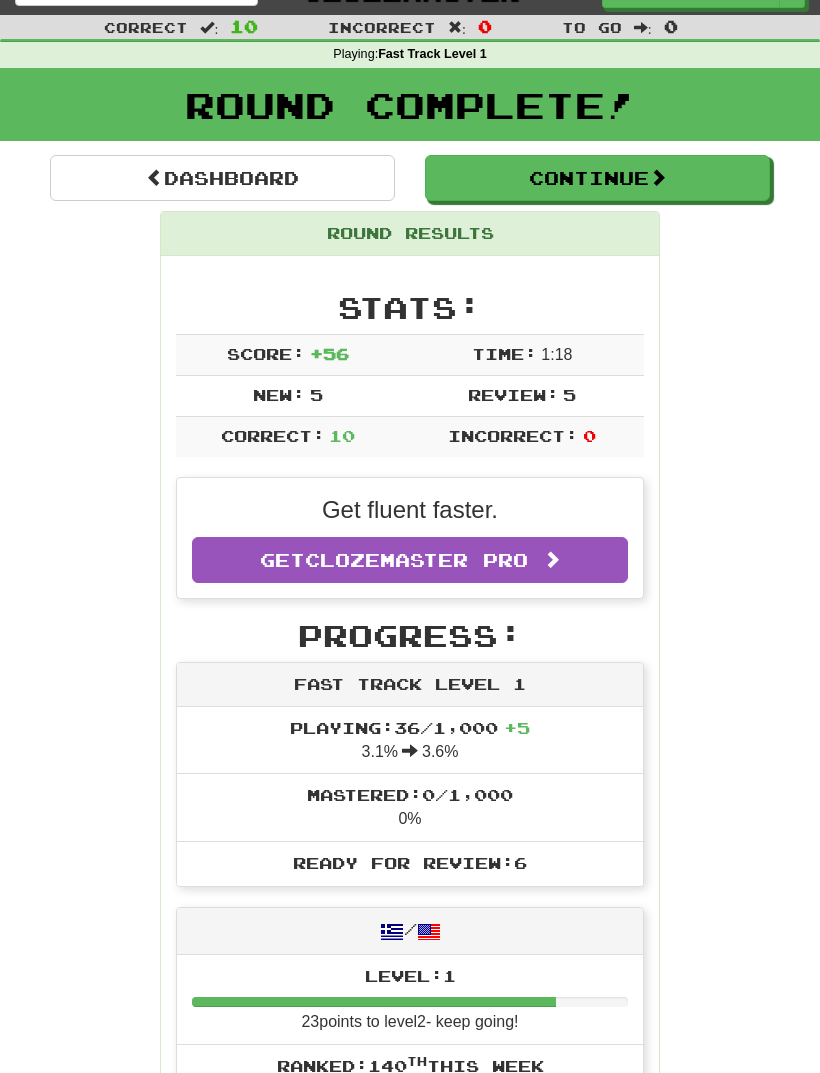 click on "Continue" at bounding box center [597, 178] 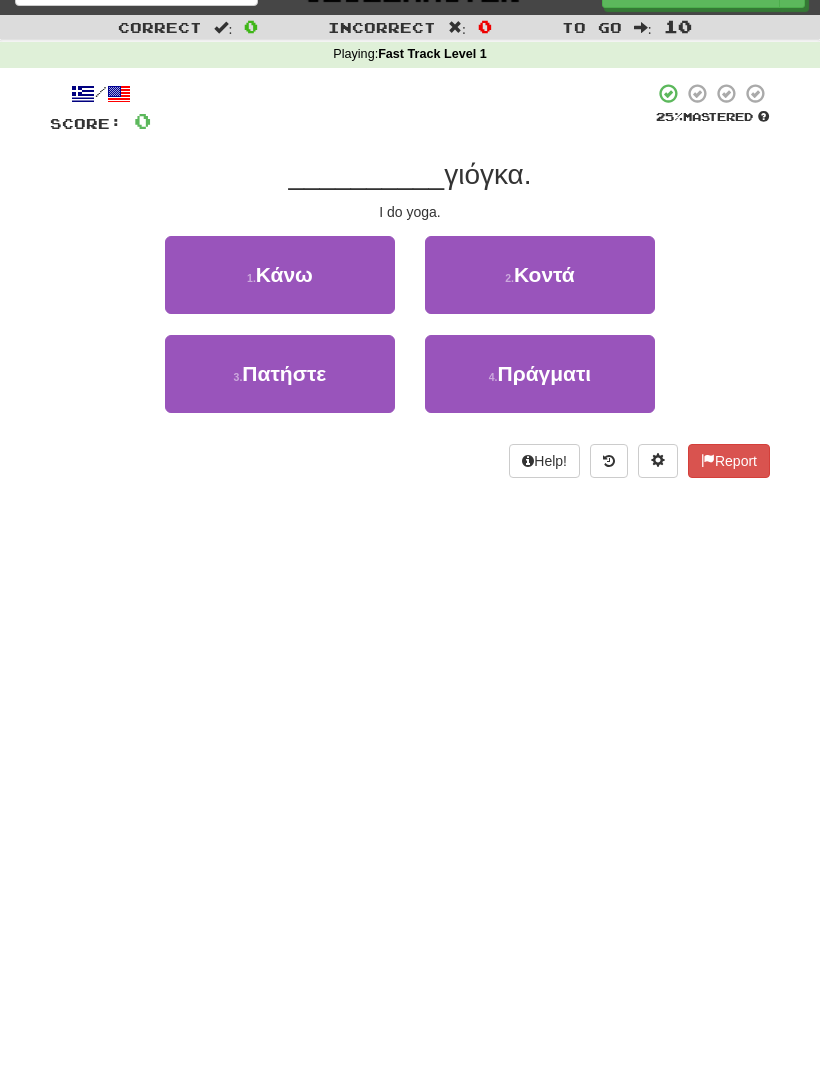 click on "1 .  Κάνω" at bounding box center (280, 275) 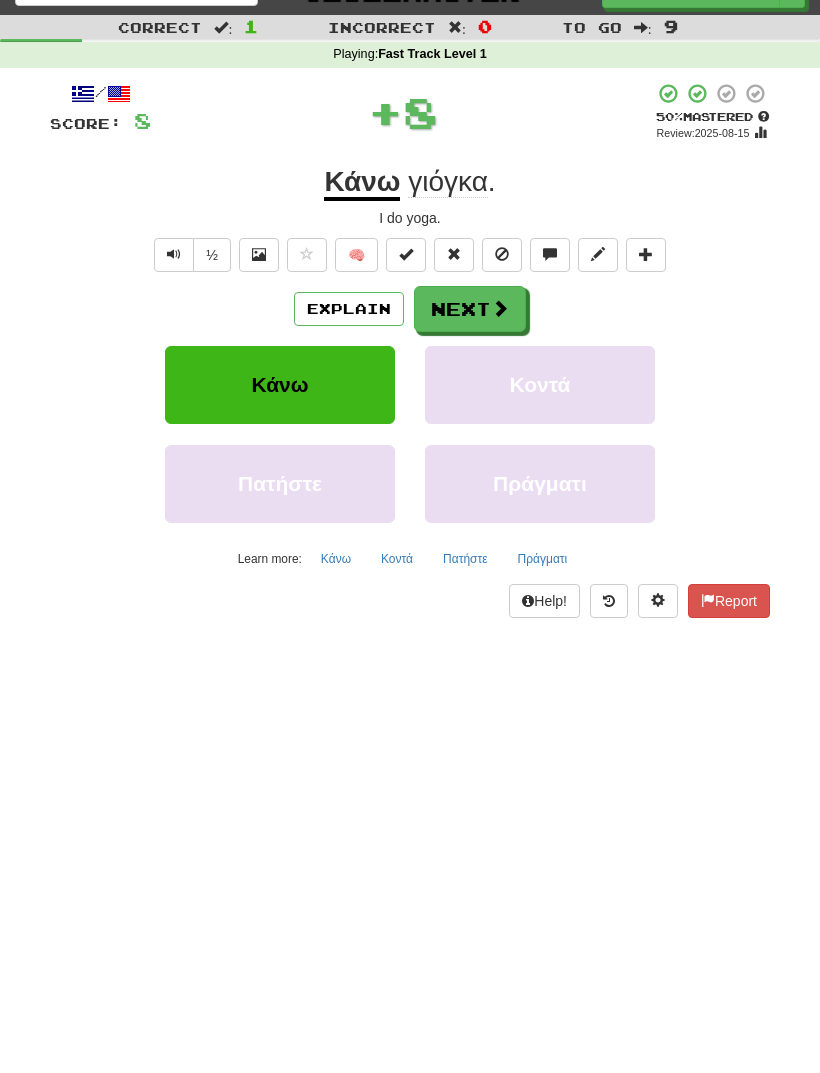 click on "Next" at bounding box center (470, 309) 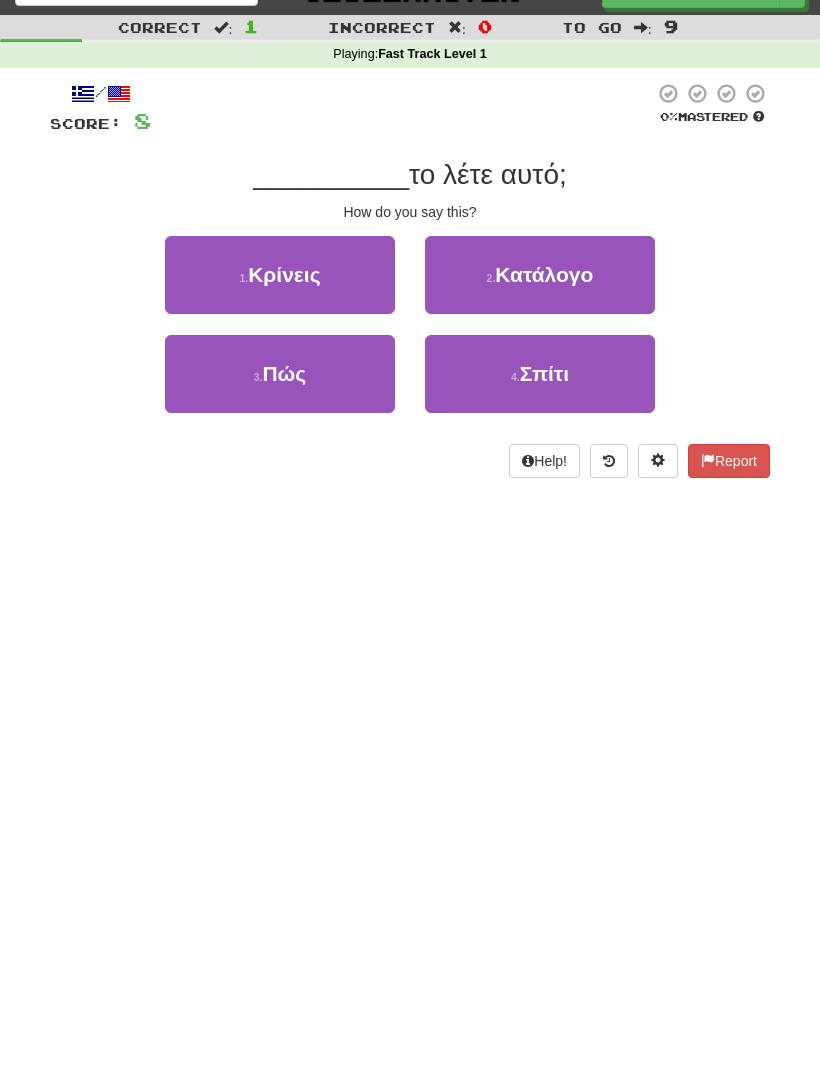 click on "3 .  Πώς" at bounding box center [280, 374] 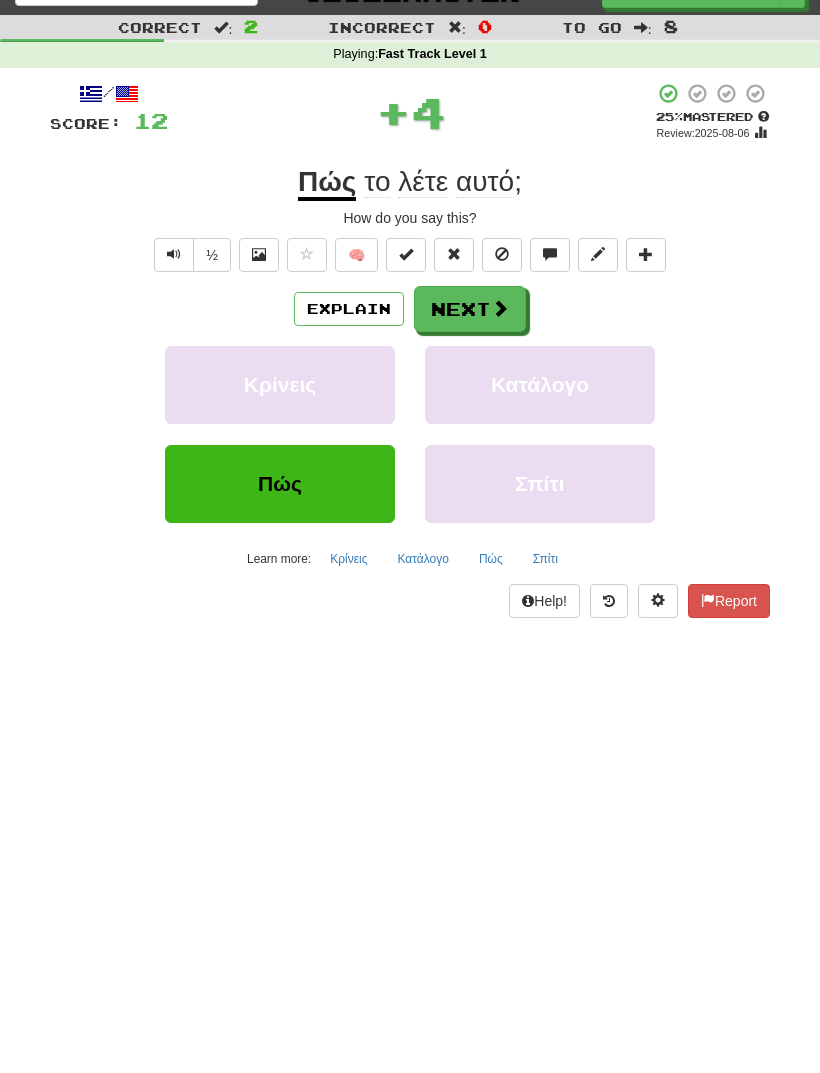 click at bounding box center (500, 308) 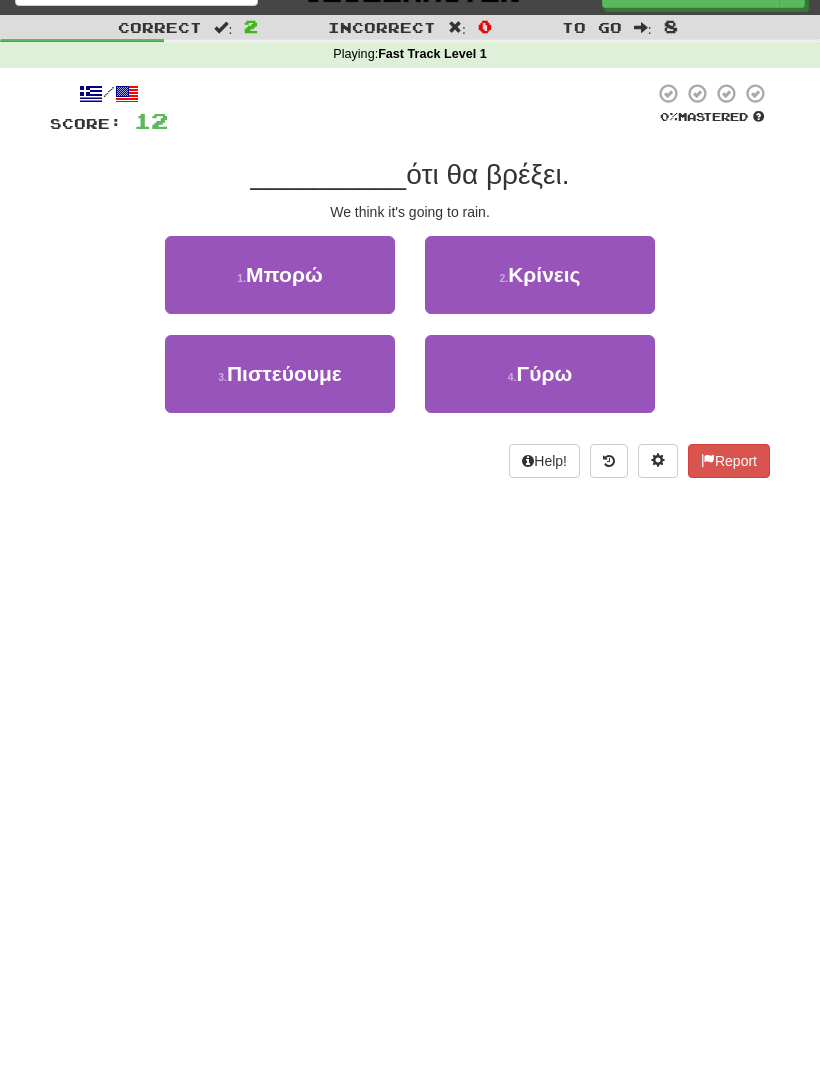 click on "1 .  Μπορώ" at bounding box center (280, 275) 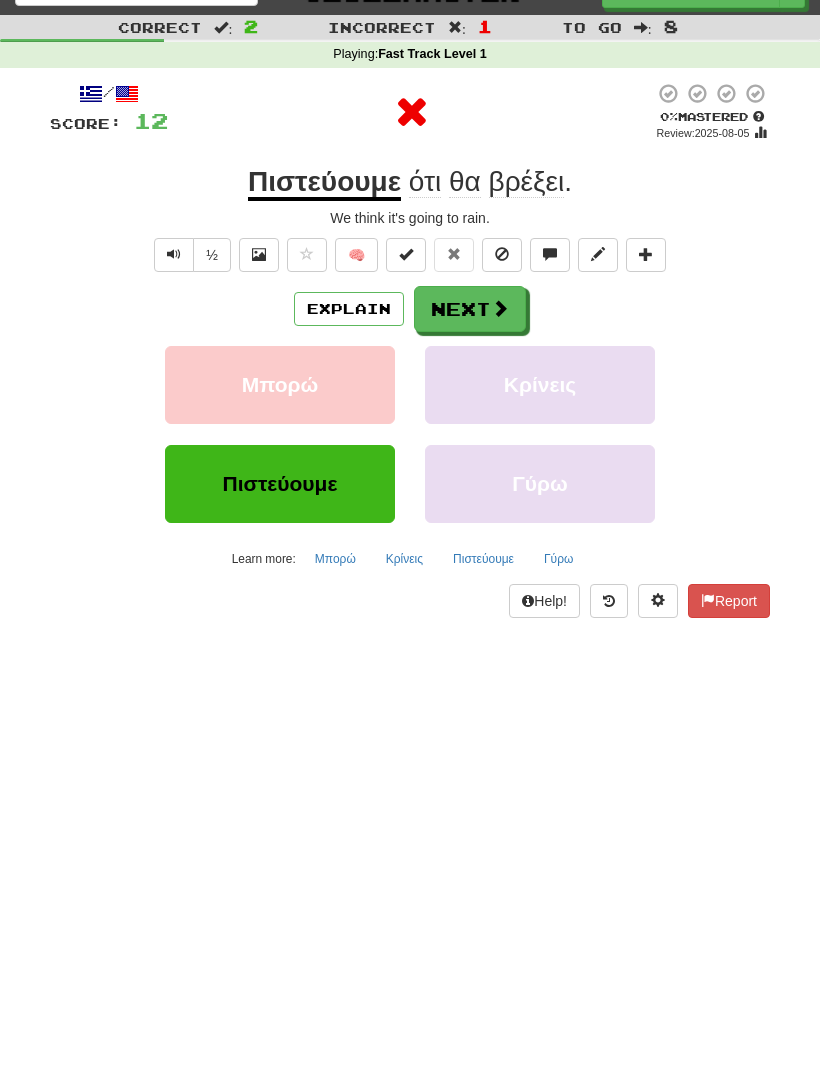 click on "Next" at bounding box center [470, 309] 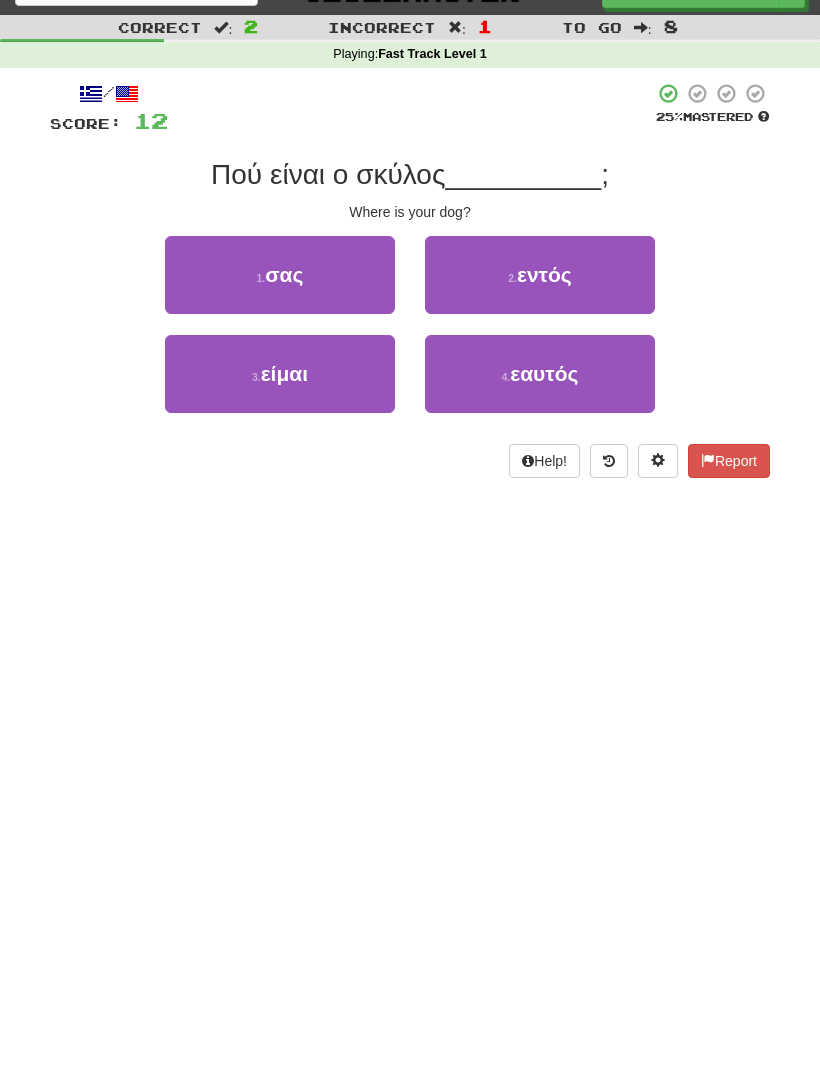 click on "1 .  σας" at bounding box center [280, 275] 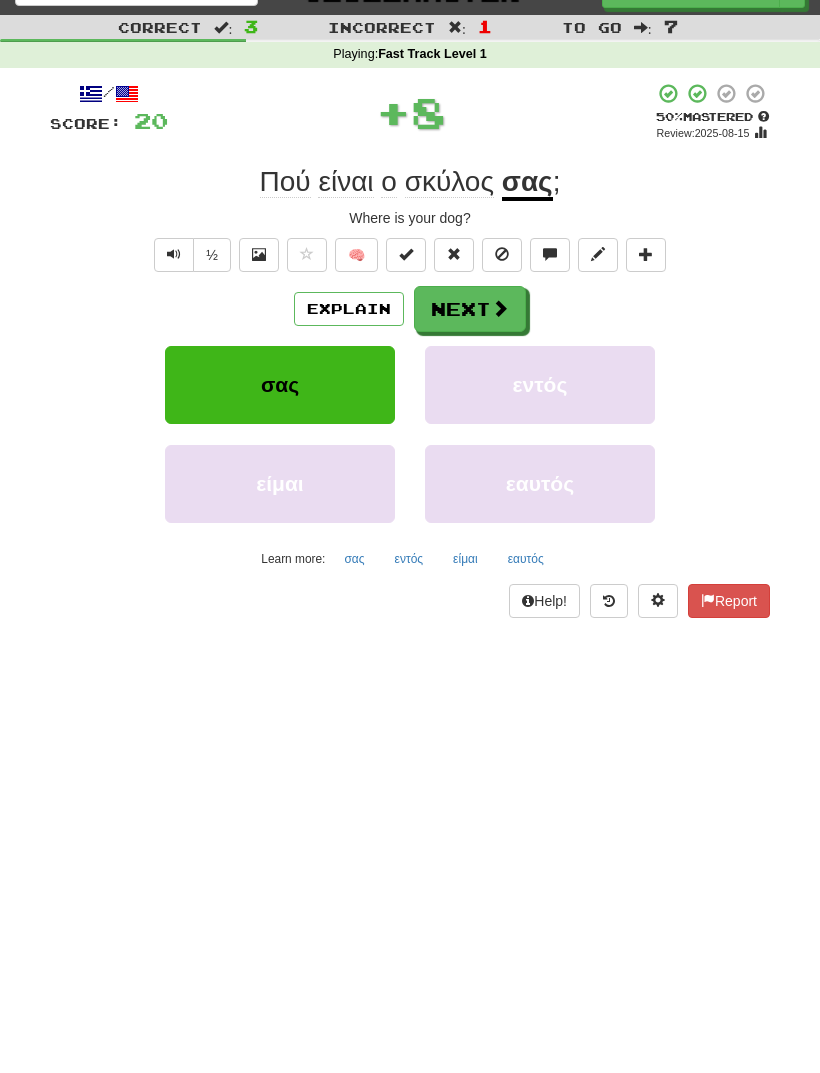 click at bounding box center (500, 308) 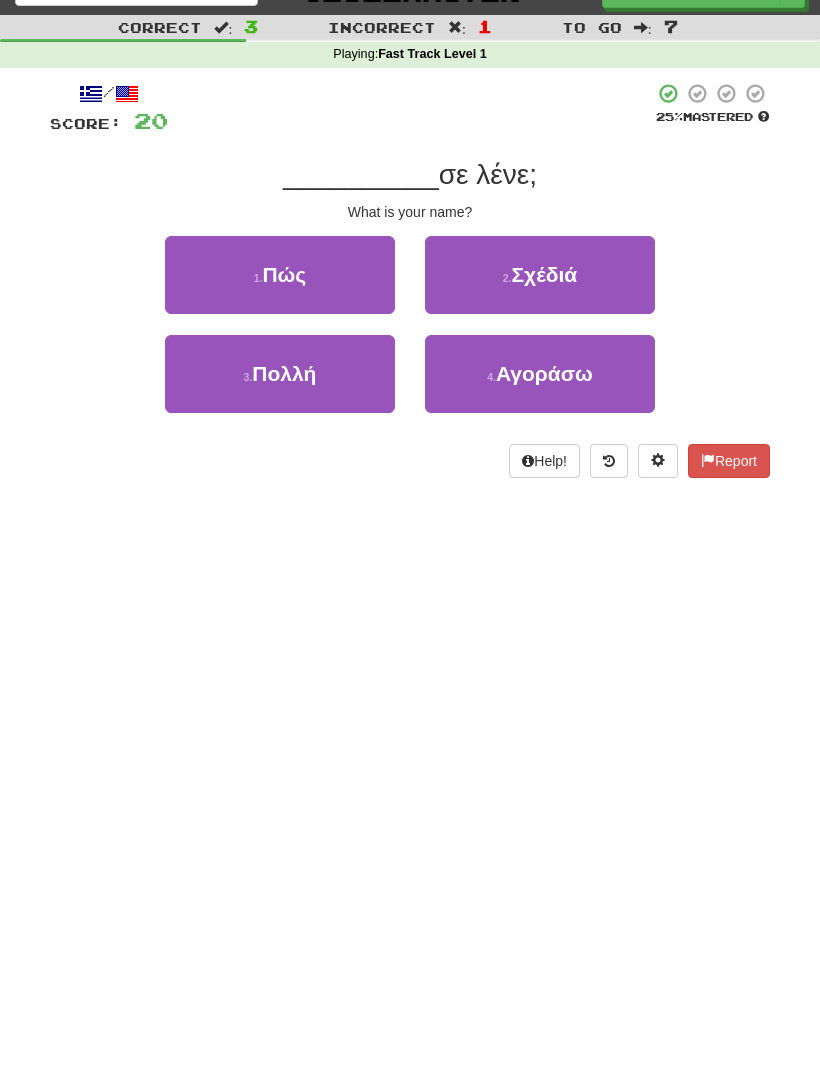 click on "1 .  Πώς" at bounding box center (280, 275) 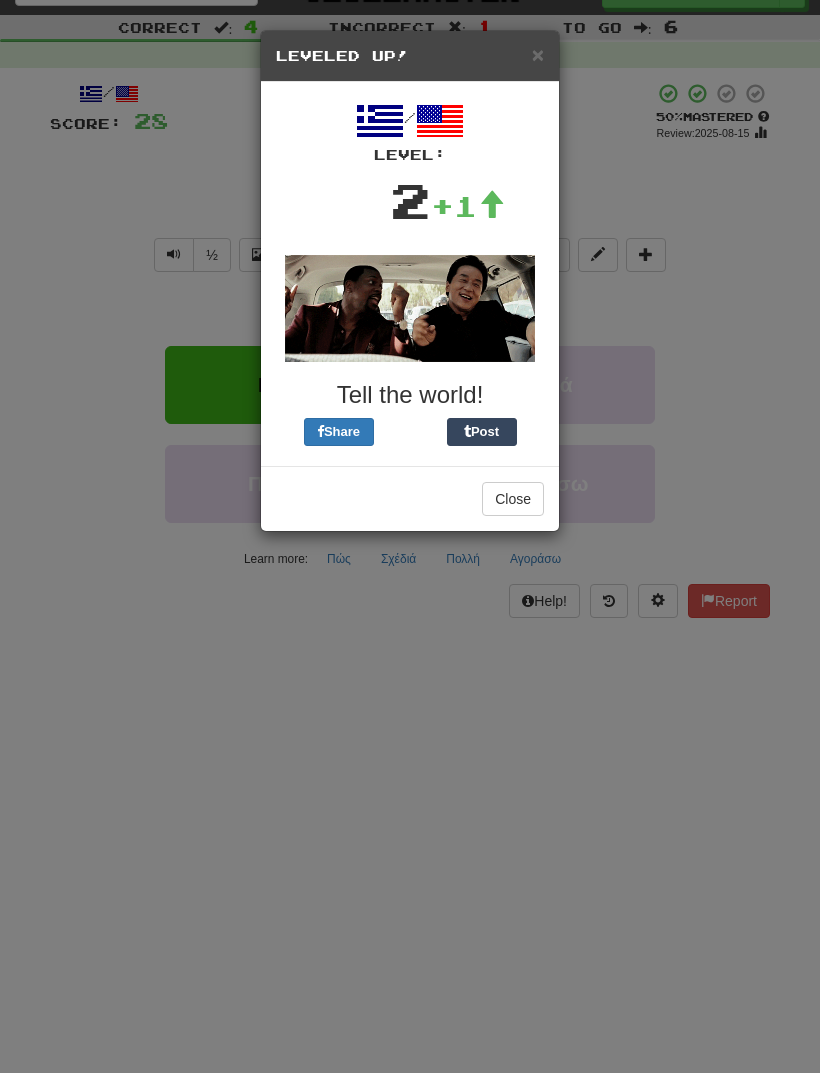 click on "Close" at bounding box center (513, 499) 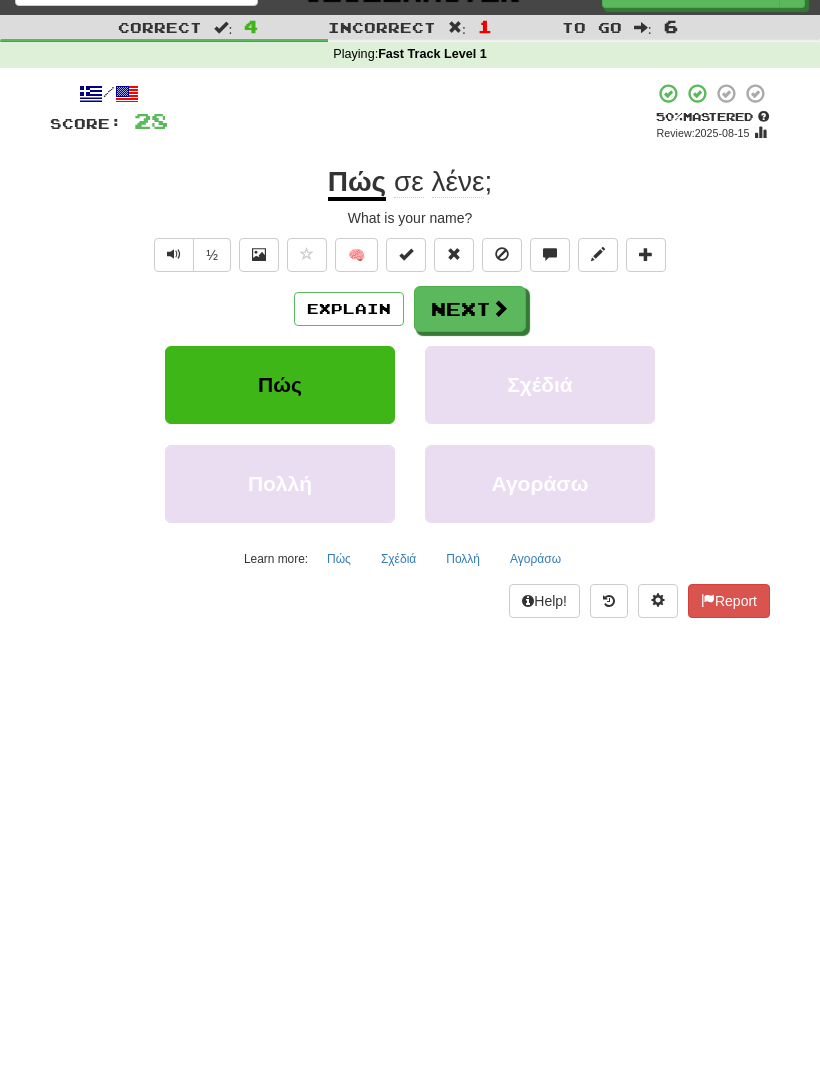 click on "Next" at bounding box center (470, 309) 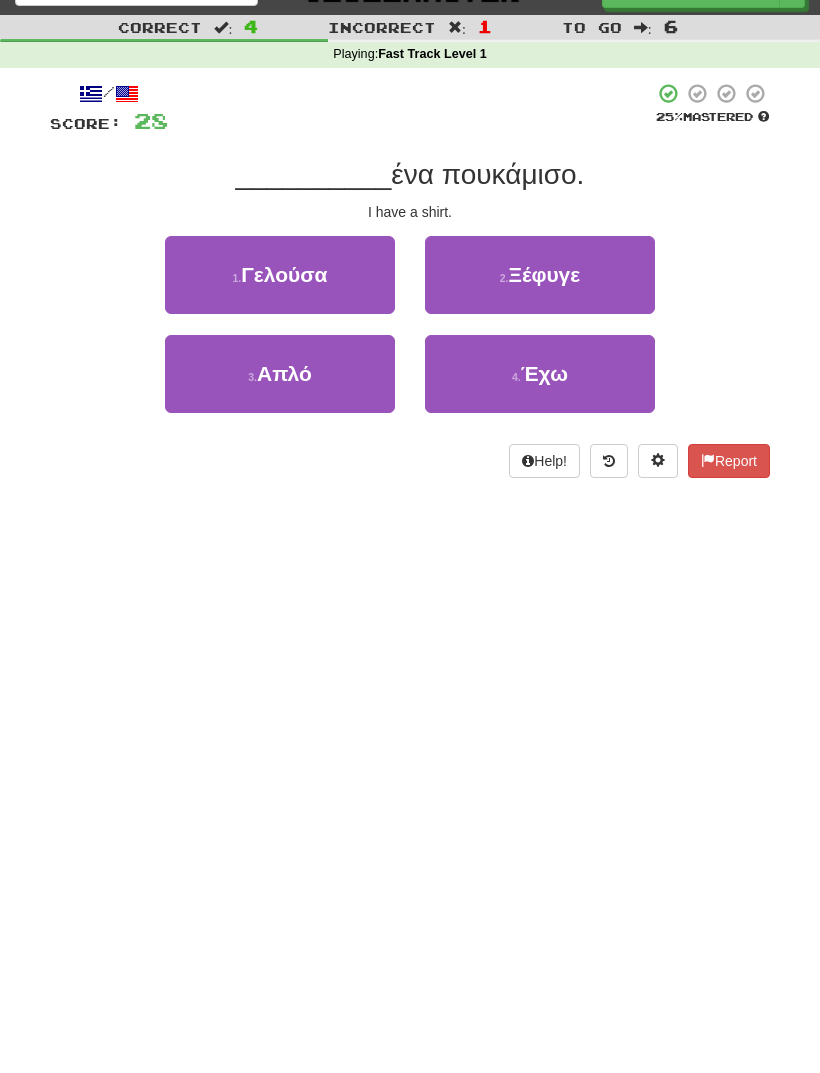 click on "4 .  Έχω" at bounding box center (540, 374) 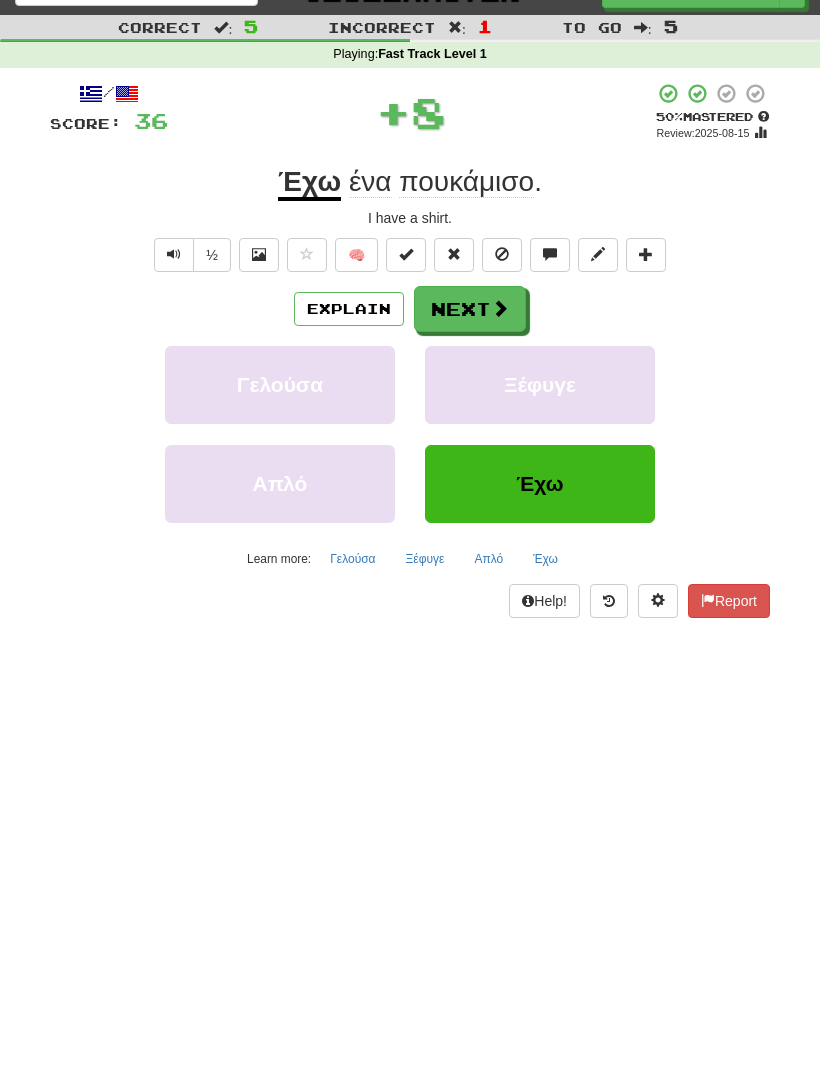click at bounding box center (500, 308) 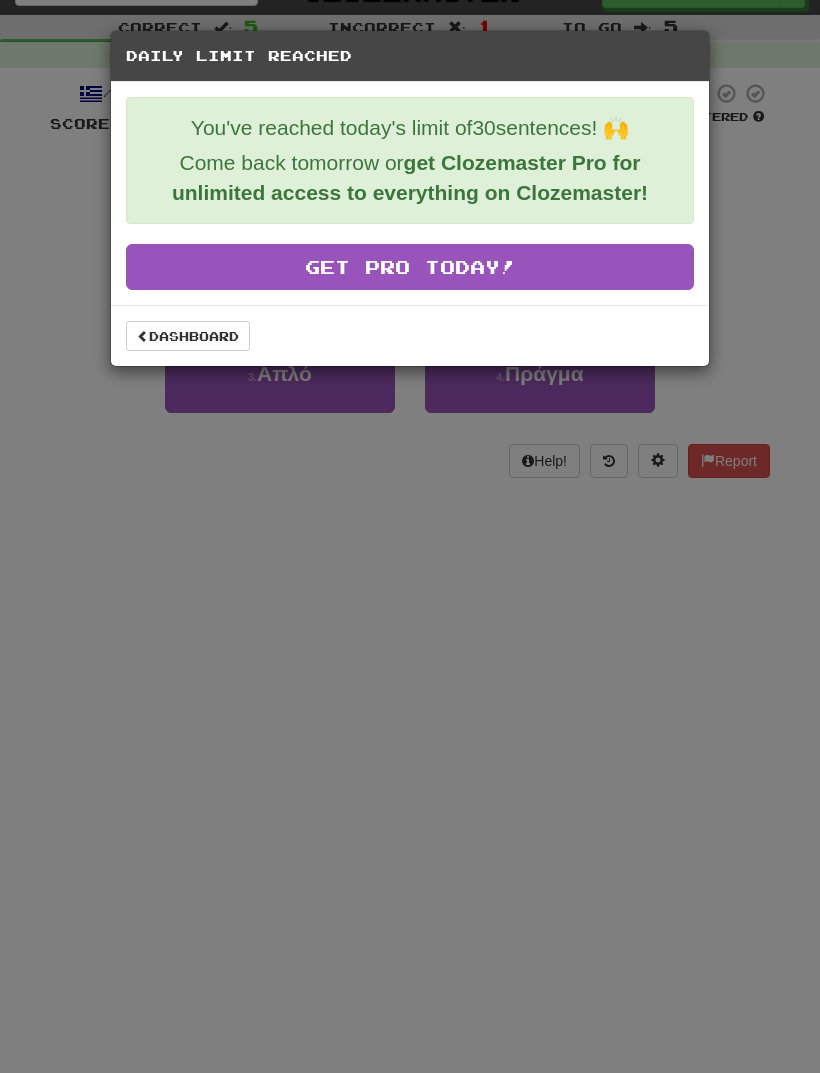 click on "Daily Limit Reached You've reached today's limit of  30  sentences! 🙌  Come back tomorrow or  get Clozemaster Pro for unlimited access to everything on Clozemaster! Get Pro Today! Dashboard" at bounding box center (410, 536) 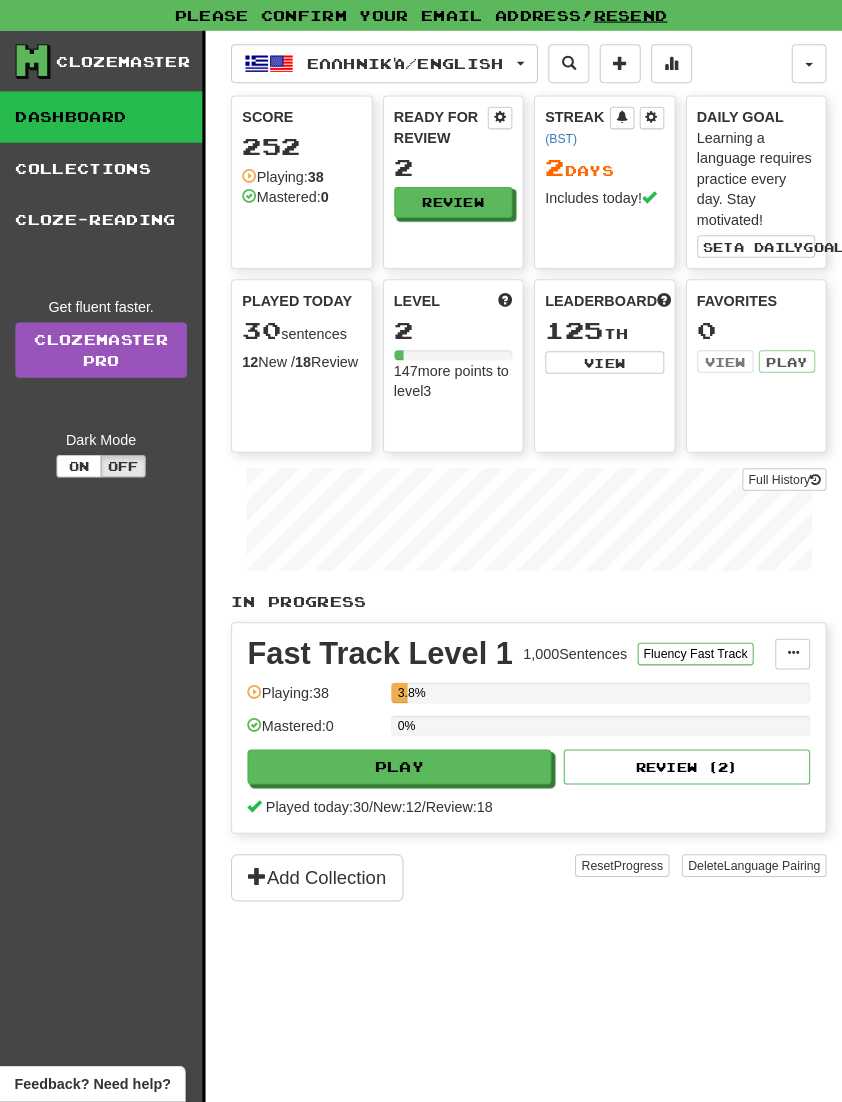 scroll, scrollTop: 3, scrollLeft: 0, axis: vertical 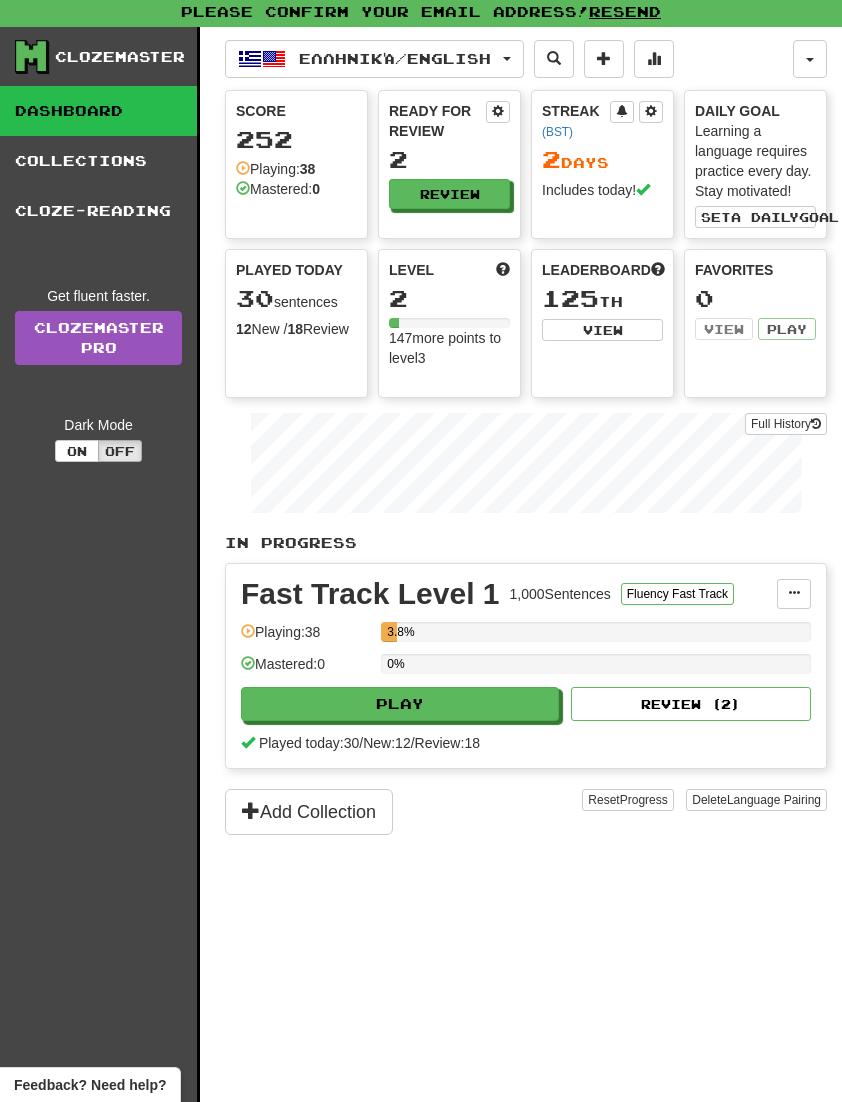 click on "Play" at bounding box center [400, 704] 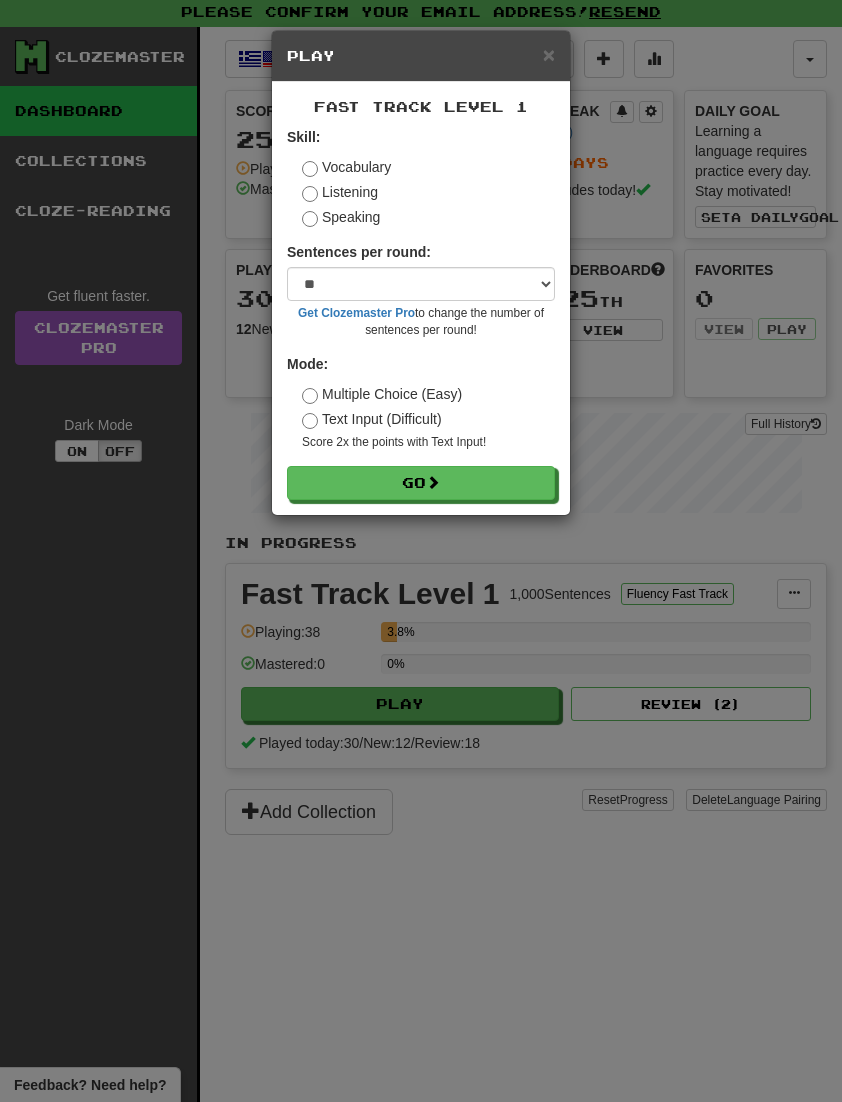 click on "Go" at bounding box center (421, 483) 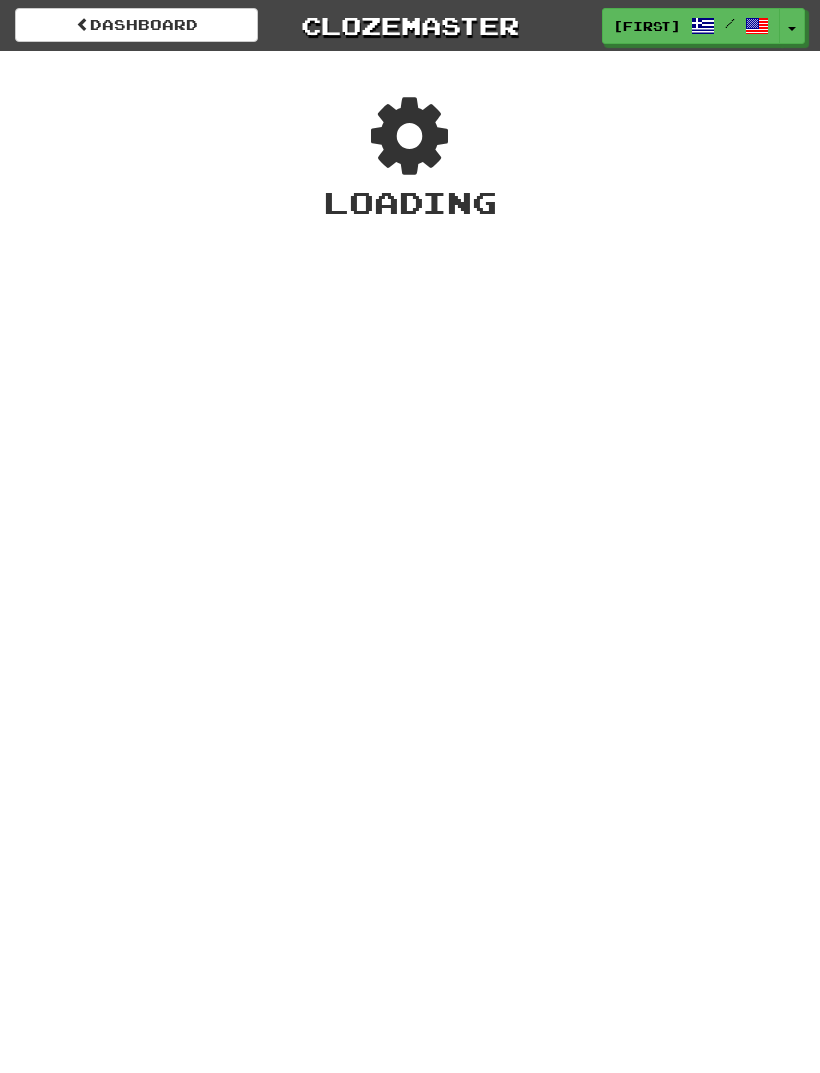 scroll, scrollTop: 0, scrollLeft: 0, axis: both 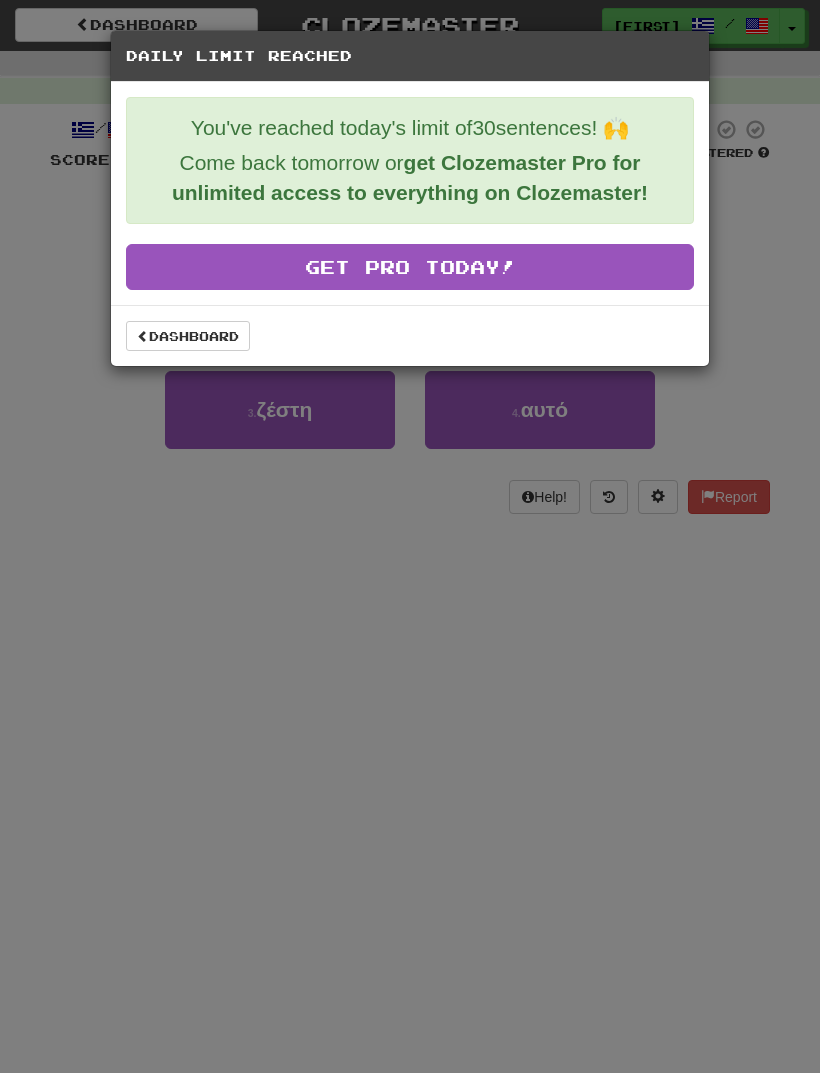 click on "Dashboard" at bounding box center (188, 336) 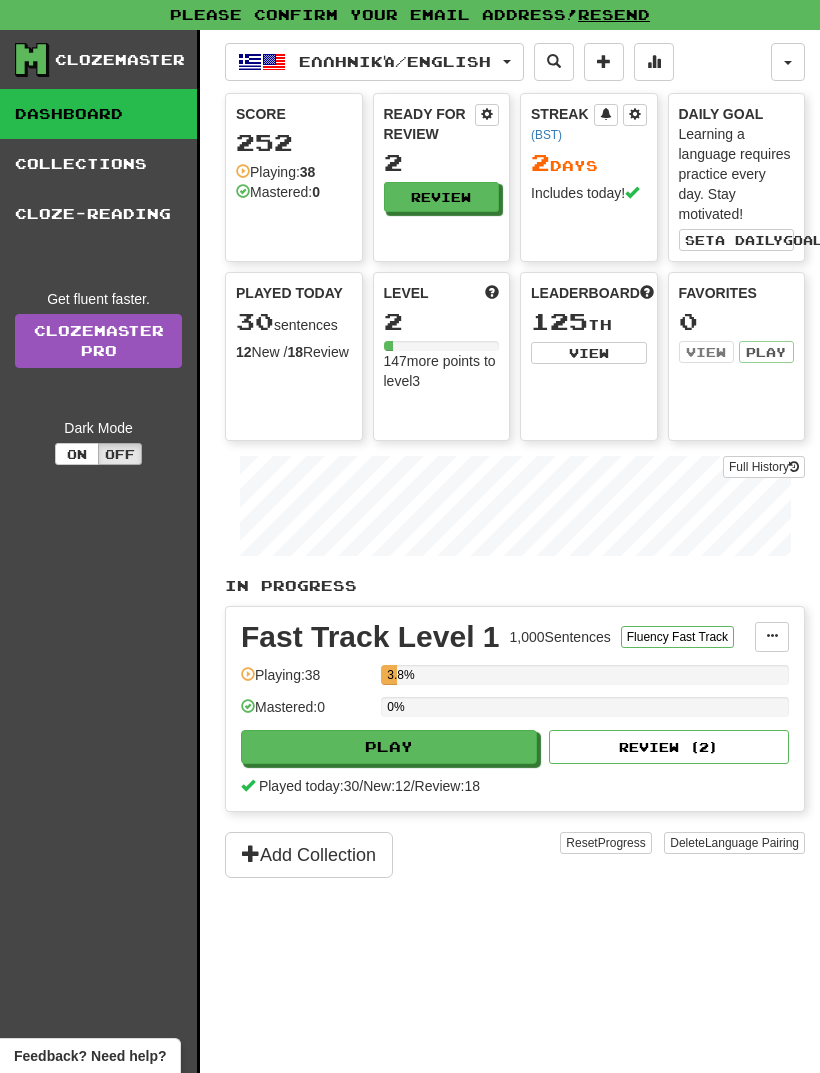 scroll, scrollTop: 0, scrollLeft: 0, axis: both 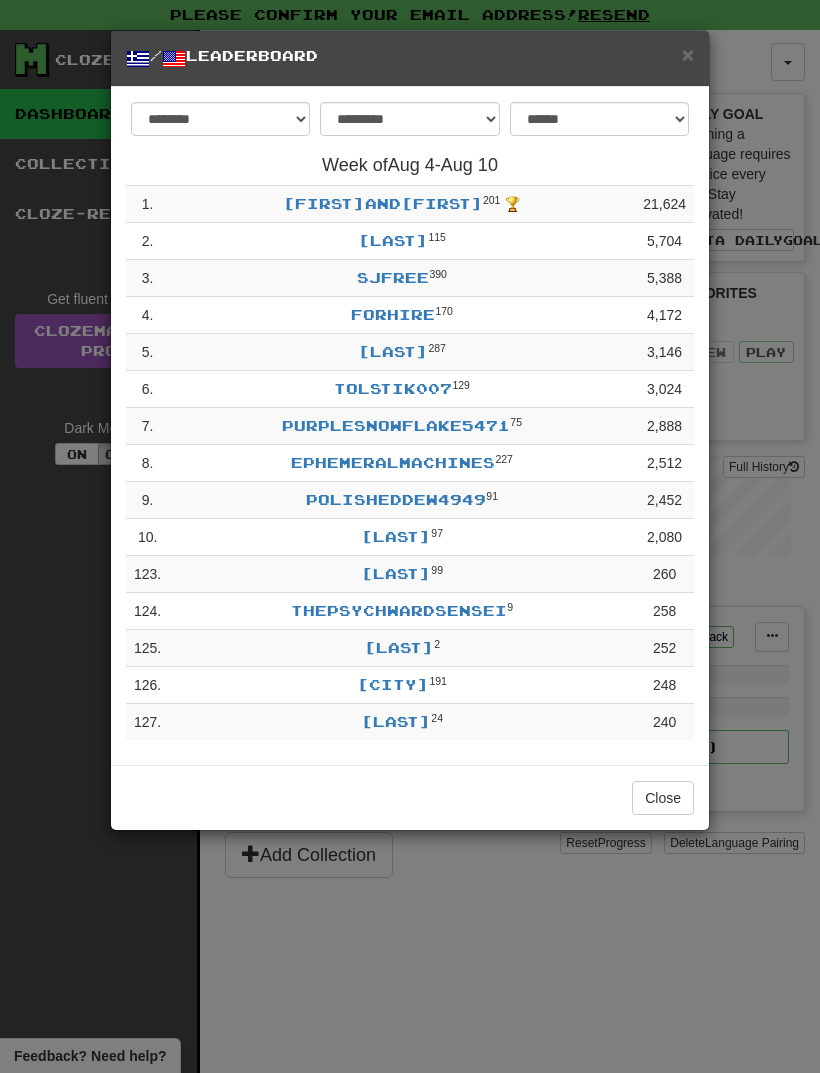 click on "×" at bounding box center [688, 54] 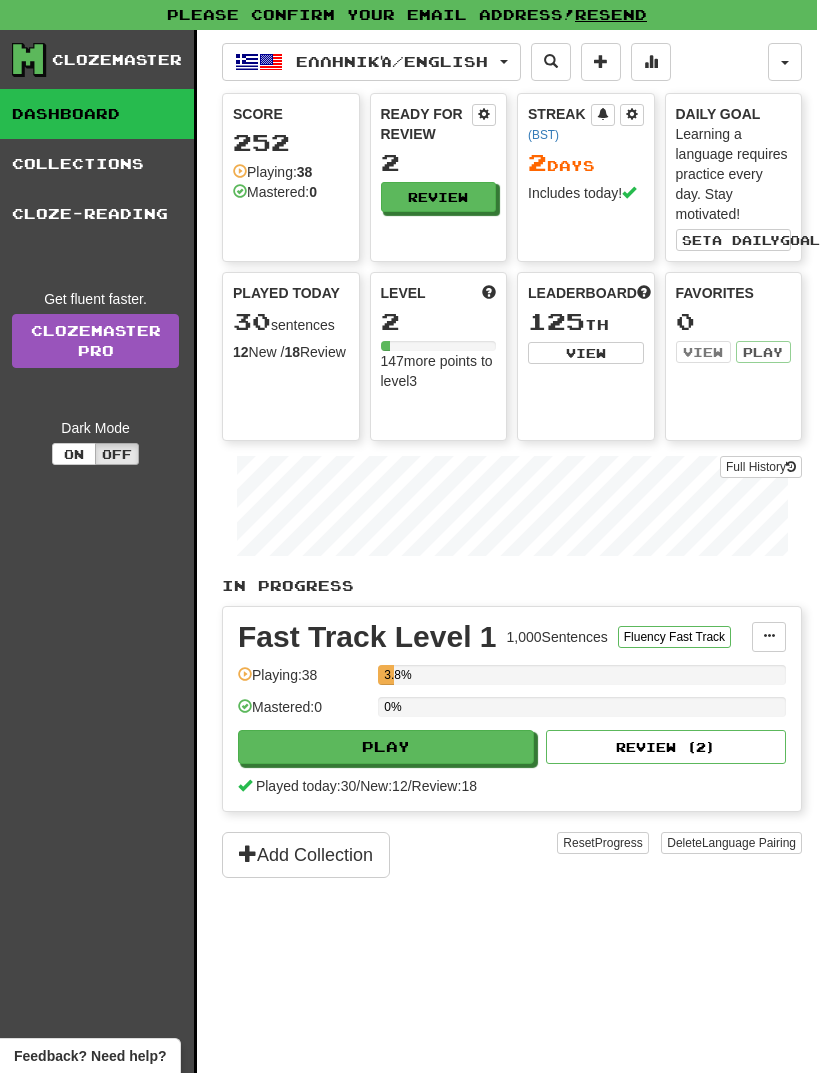 scroll, scrollTop: 0, scrollLeft: 14, axis: horizontal 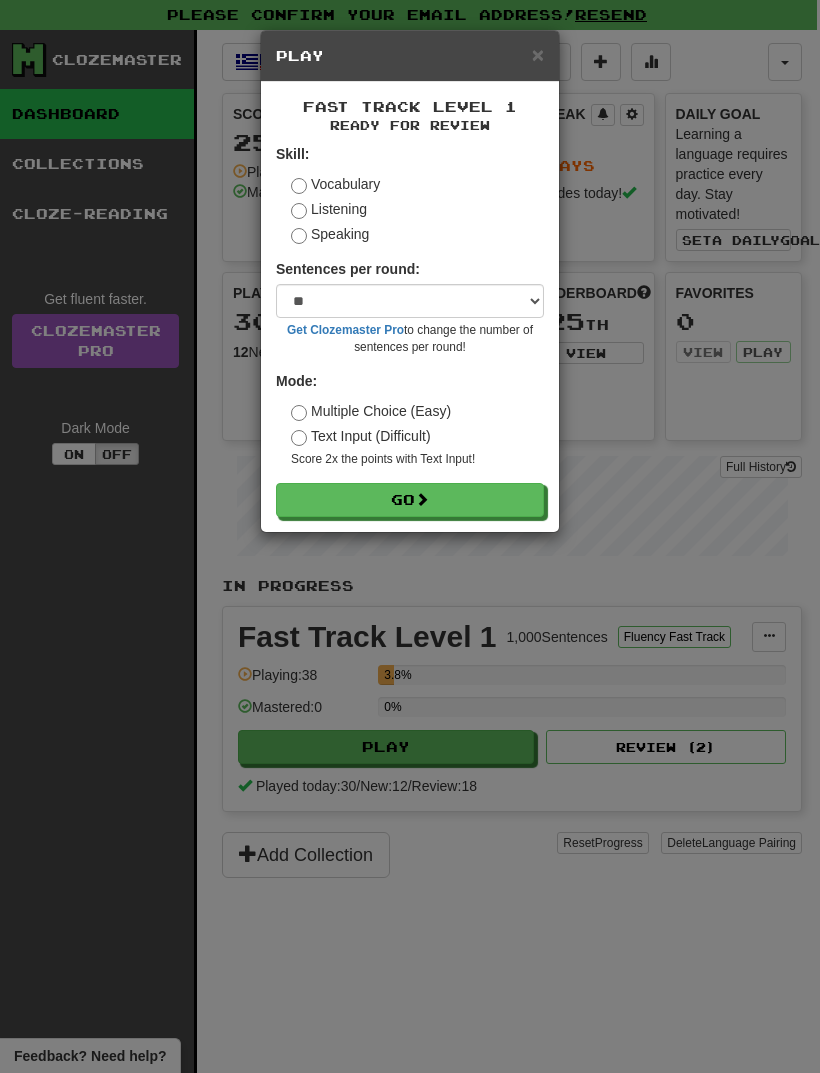 click on "×" at bounding box center [538, 54] 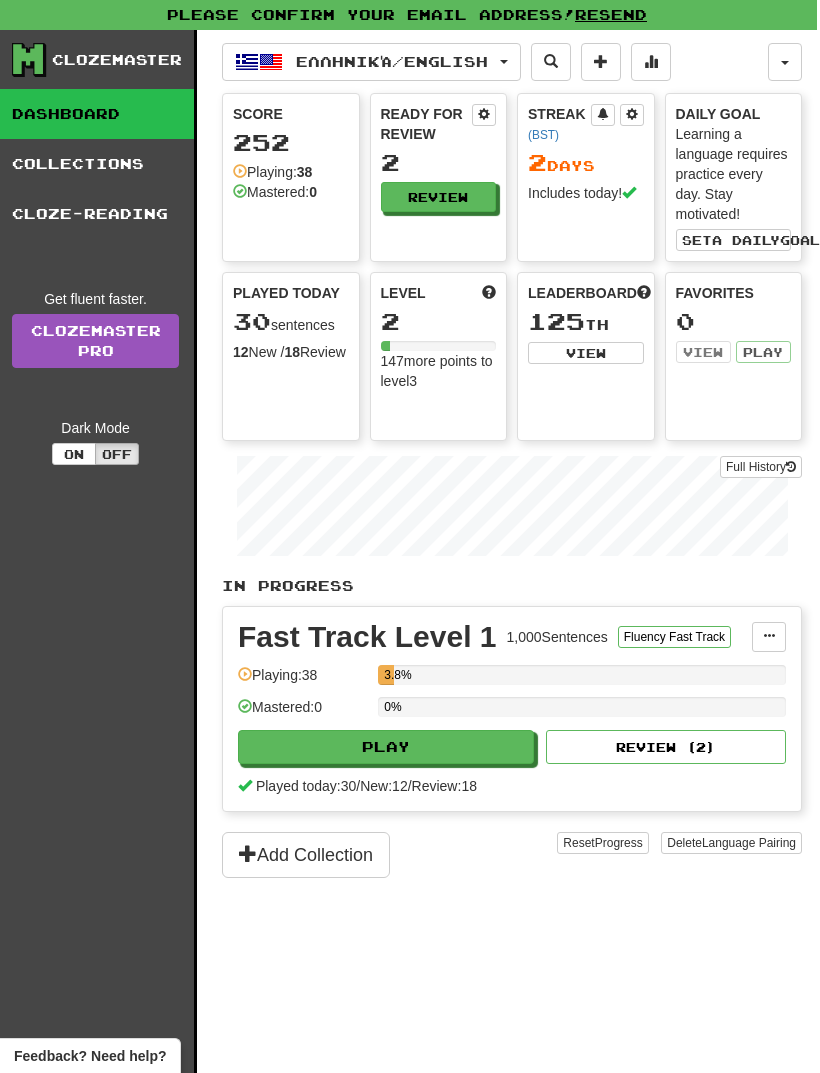 click on "12  New /  18  Review" at bounding box center (291, 352) 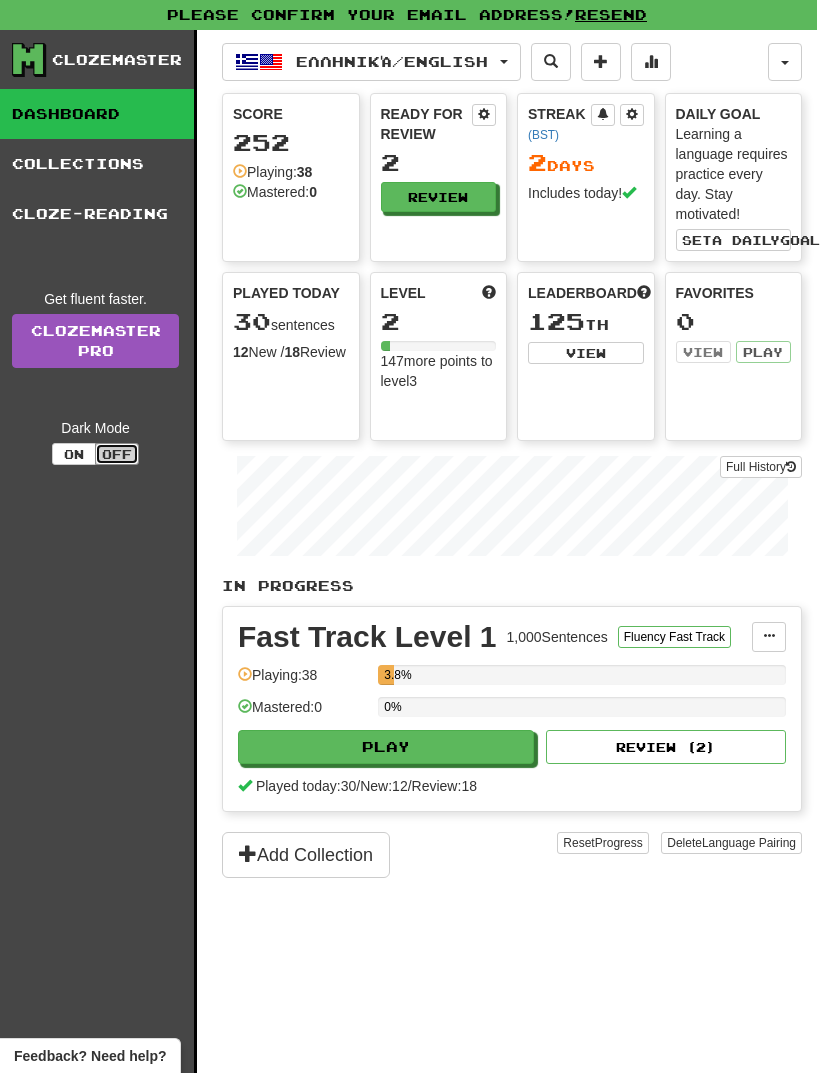 click on "On" at bounding box center [74, 454] 